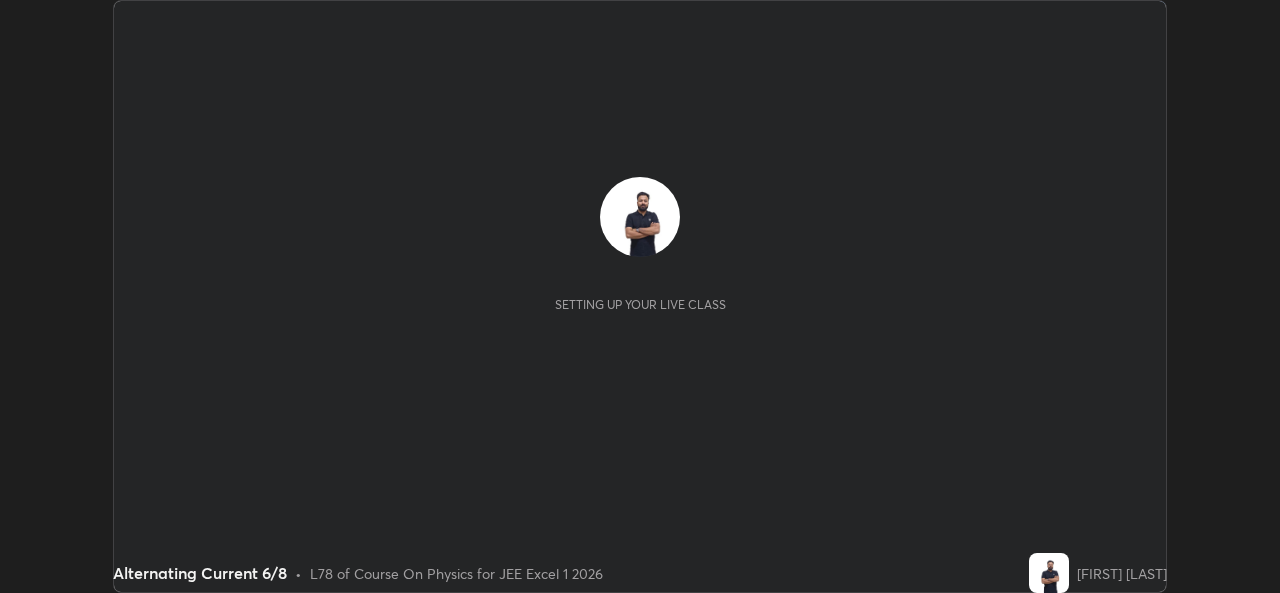 scroll, scrollTop: 0, scrollLeft: 0, axis: both 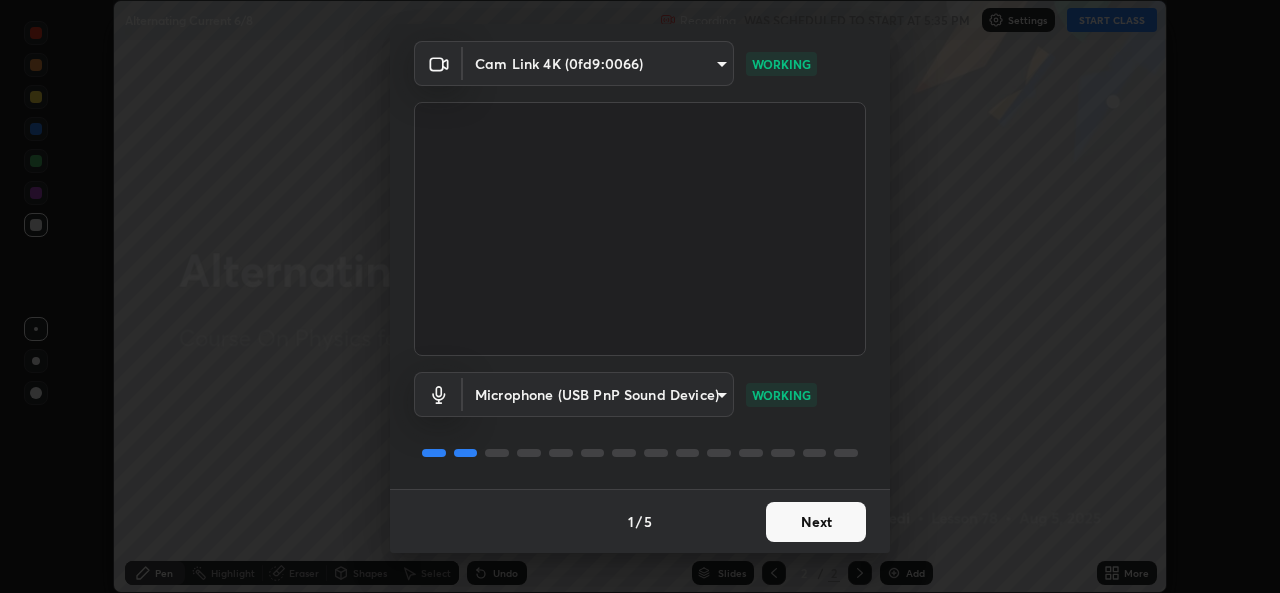 click on "Next" at bounding box center [816, 522] 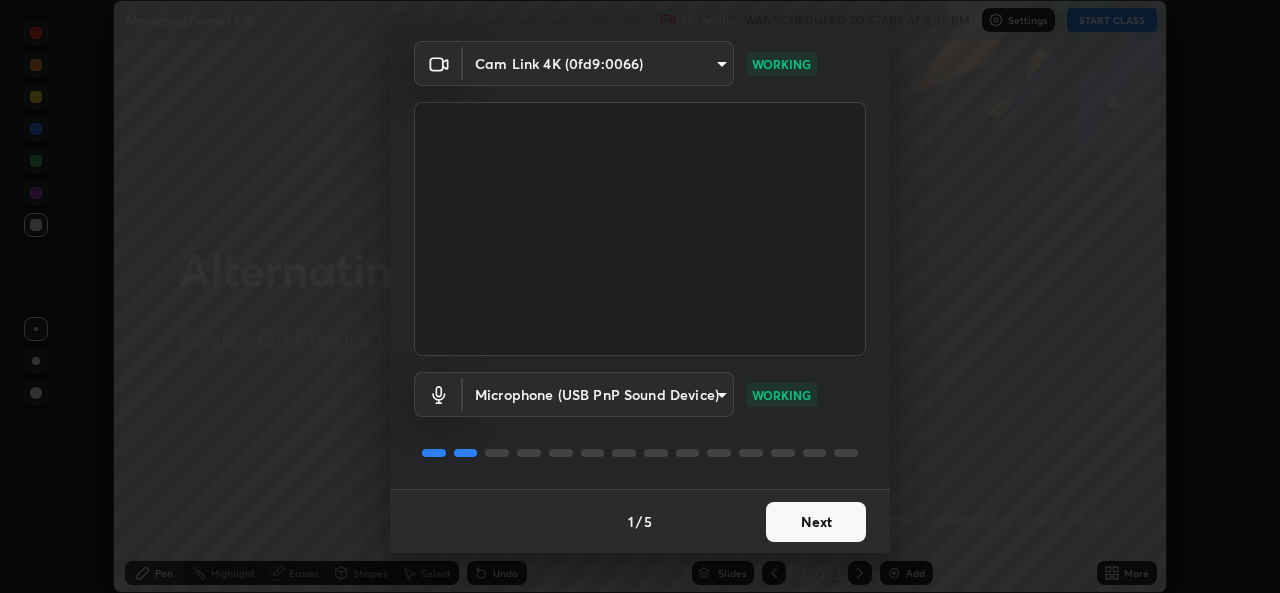 scroll, scrollTop: 0, scrollLeft: 0, axis: both 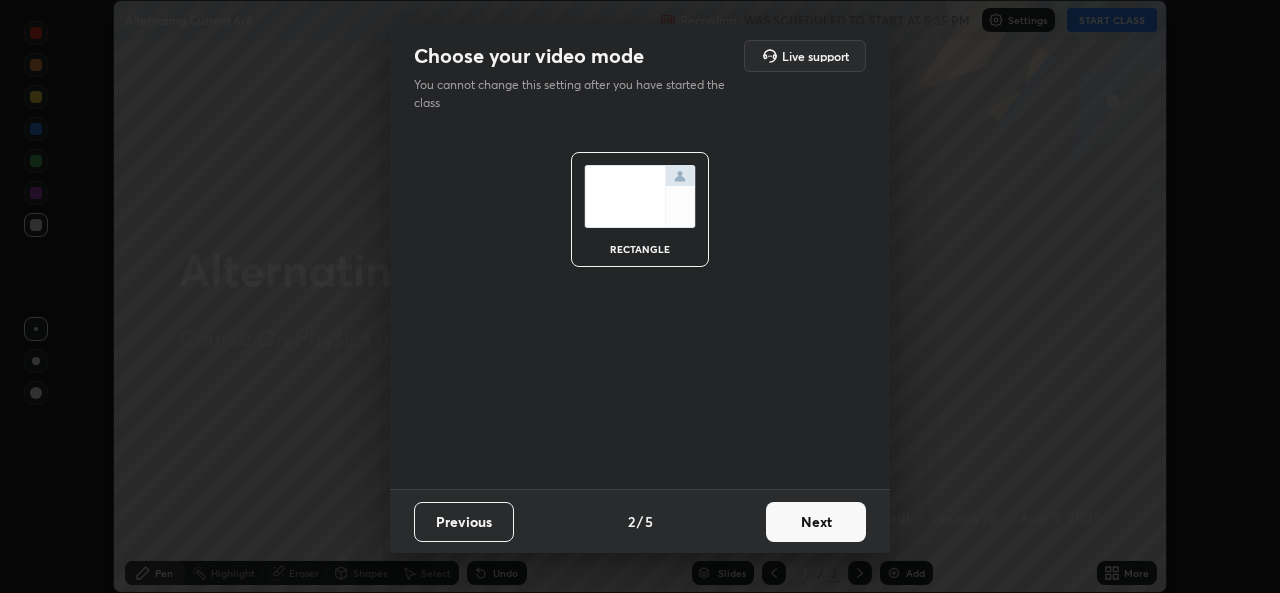 click on "Next" at bounding box center (816, 522) 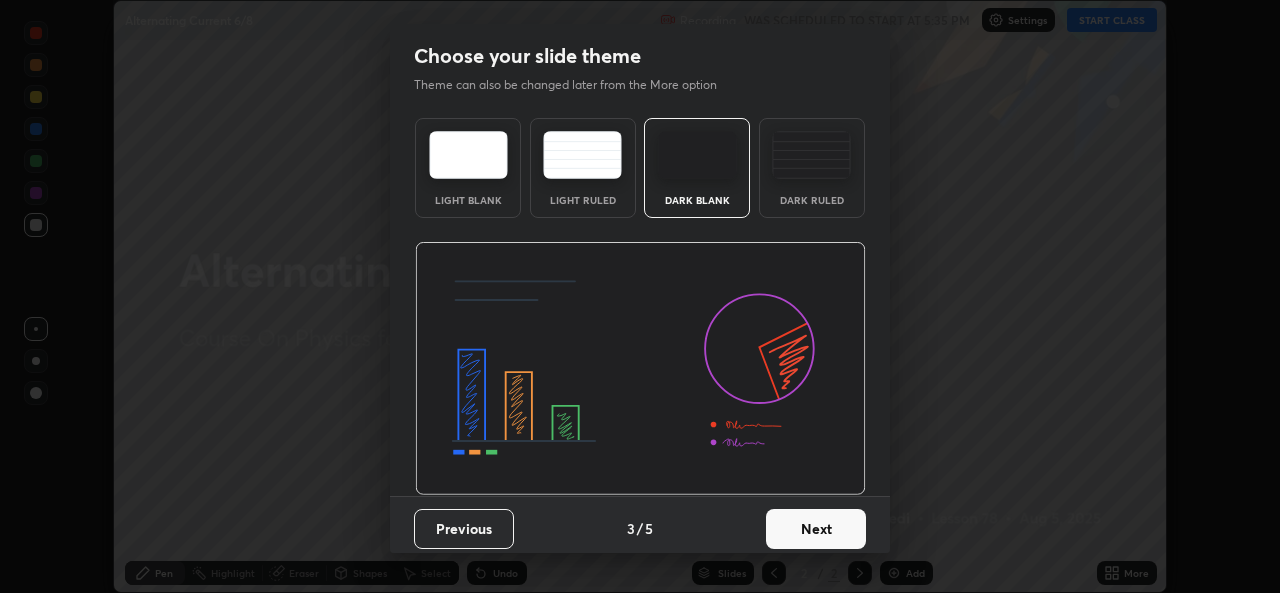 click on "Next" at bounding box center (816, 529) 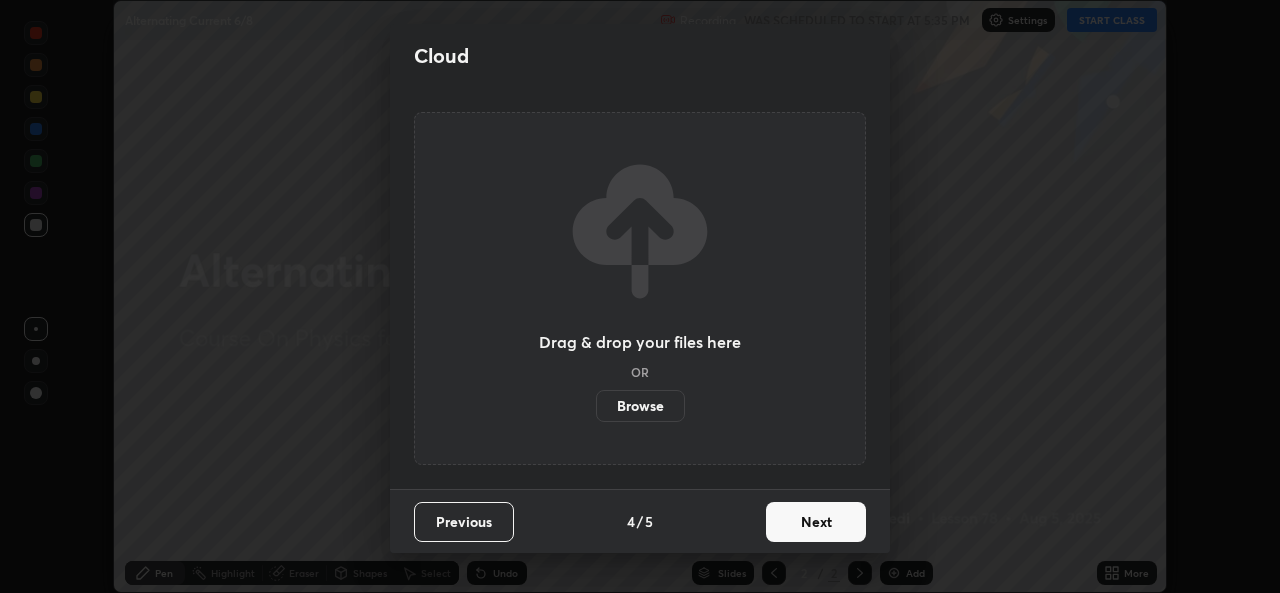 click on "Next" at bounding box center (816, 522) 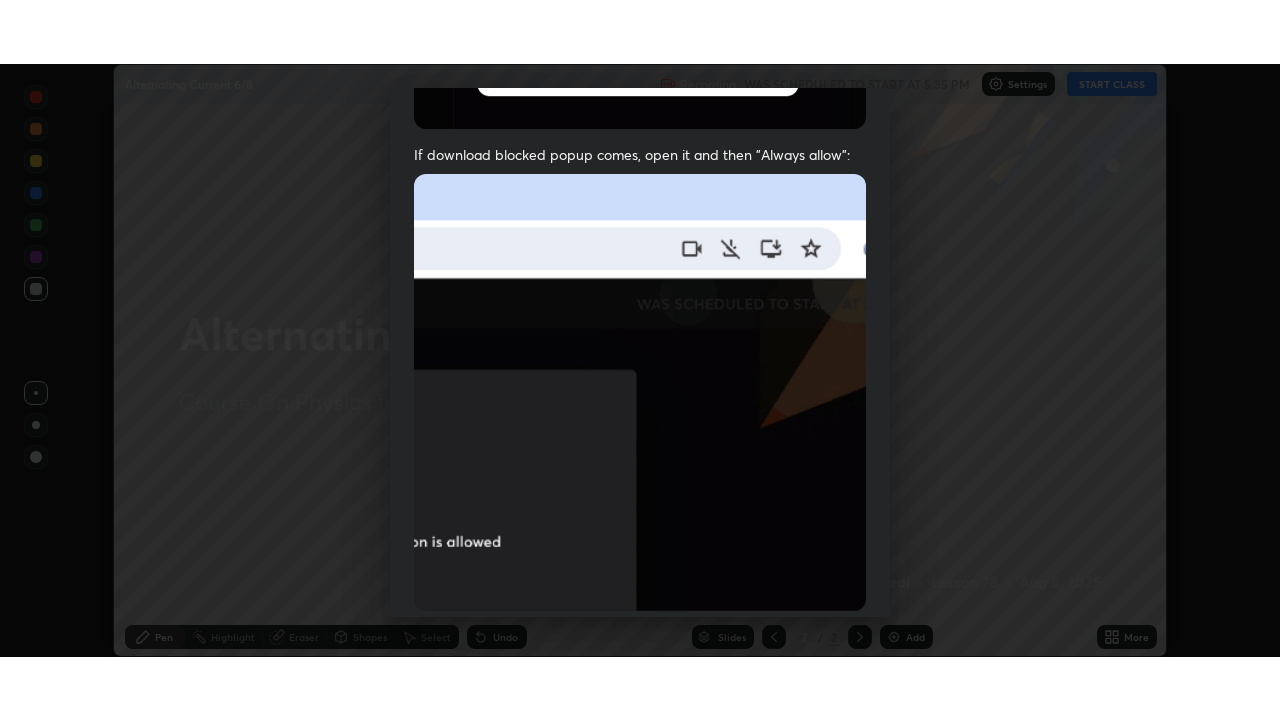 scroll, scrollTop: 466, scrollLeft: 0, axis: vertical 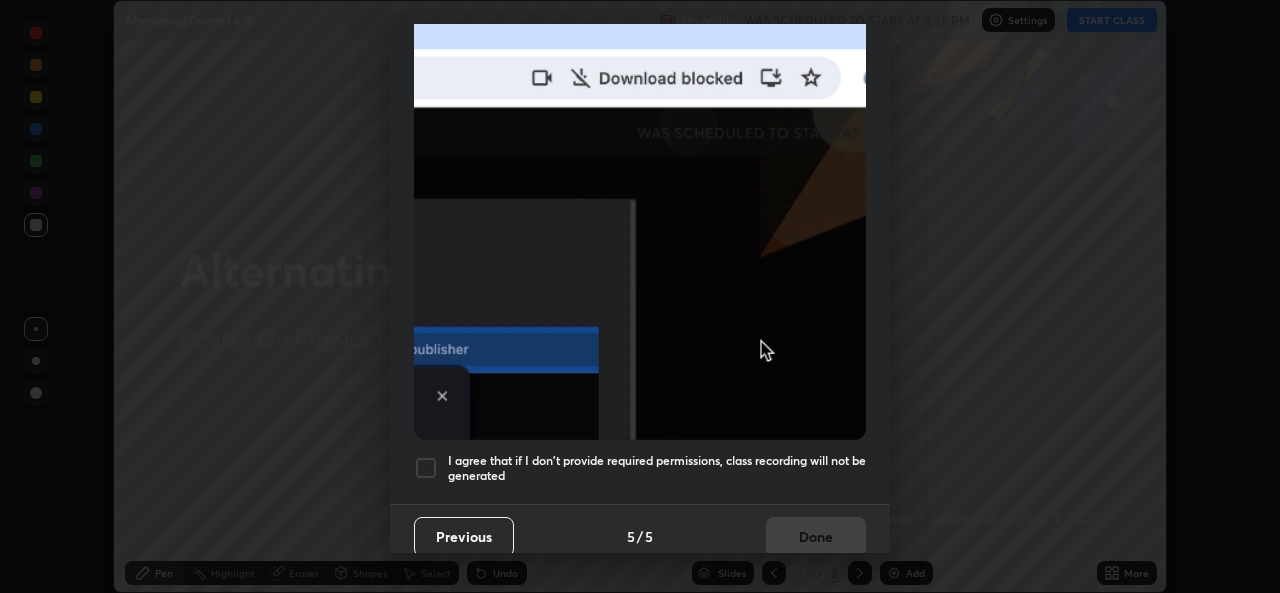 click on "I agree that if I don't provide required permissions, class recording will not be generated" at bounding box center (657, 468) 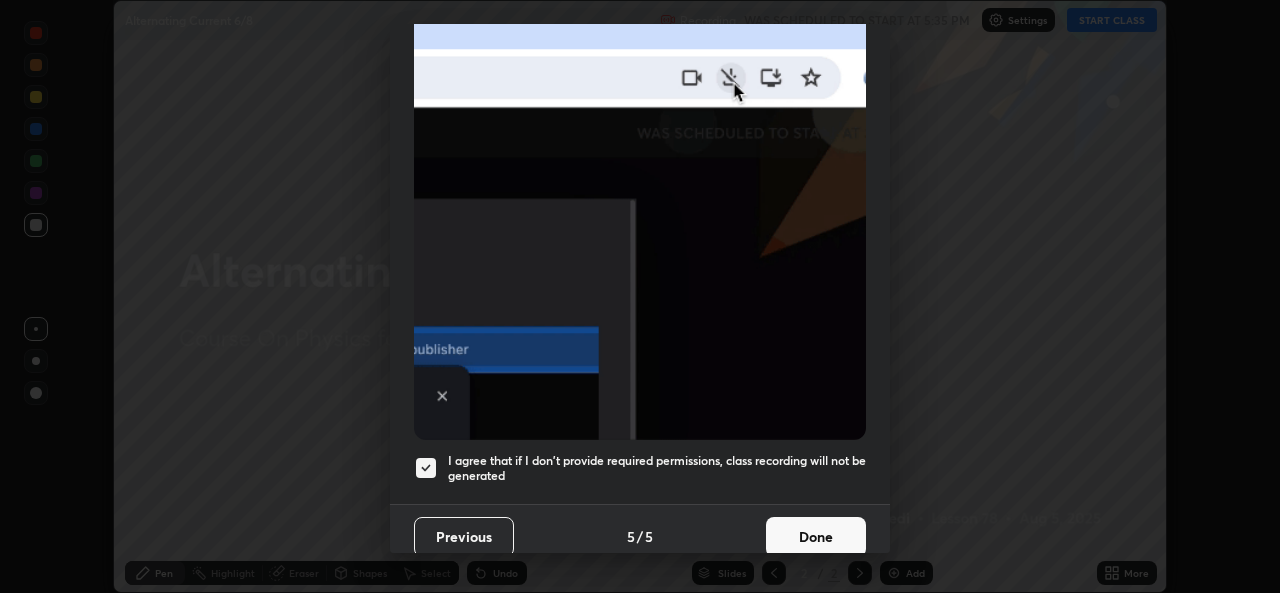 click on "Done" at bounding box center [816, 537] 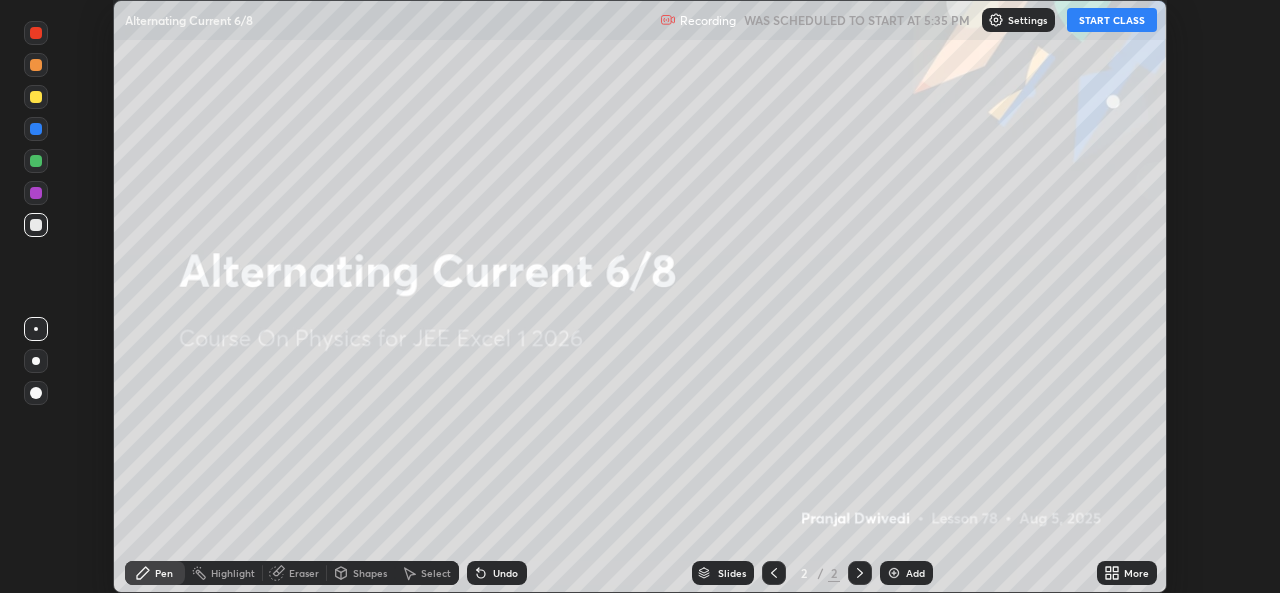 click 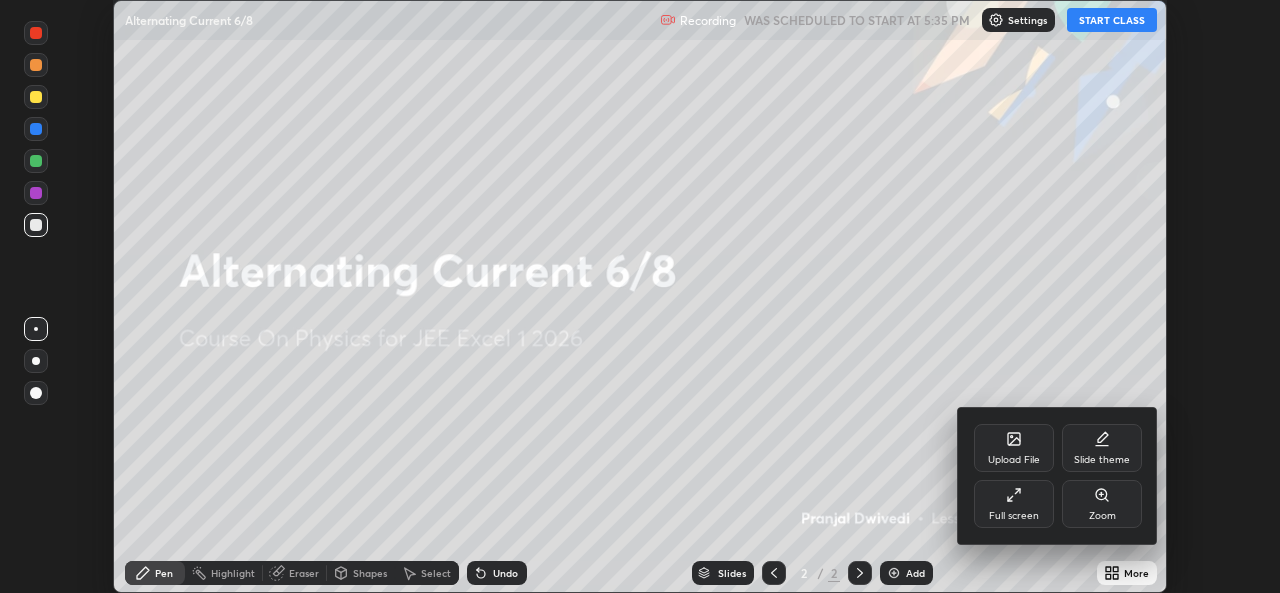 click on "Full screen" at bounding box center [1014, 516] 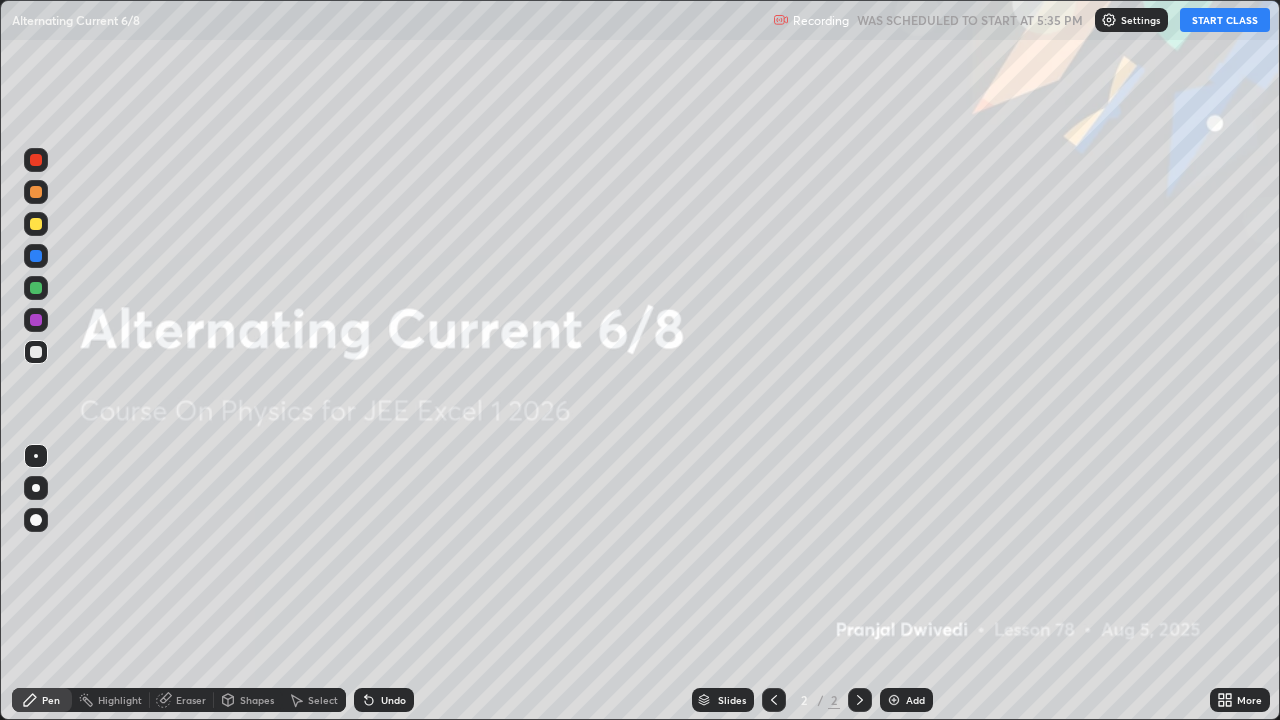 scroll, scrollTop: 99280, scrollLeft: 98720, axis: both 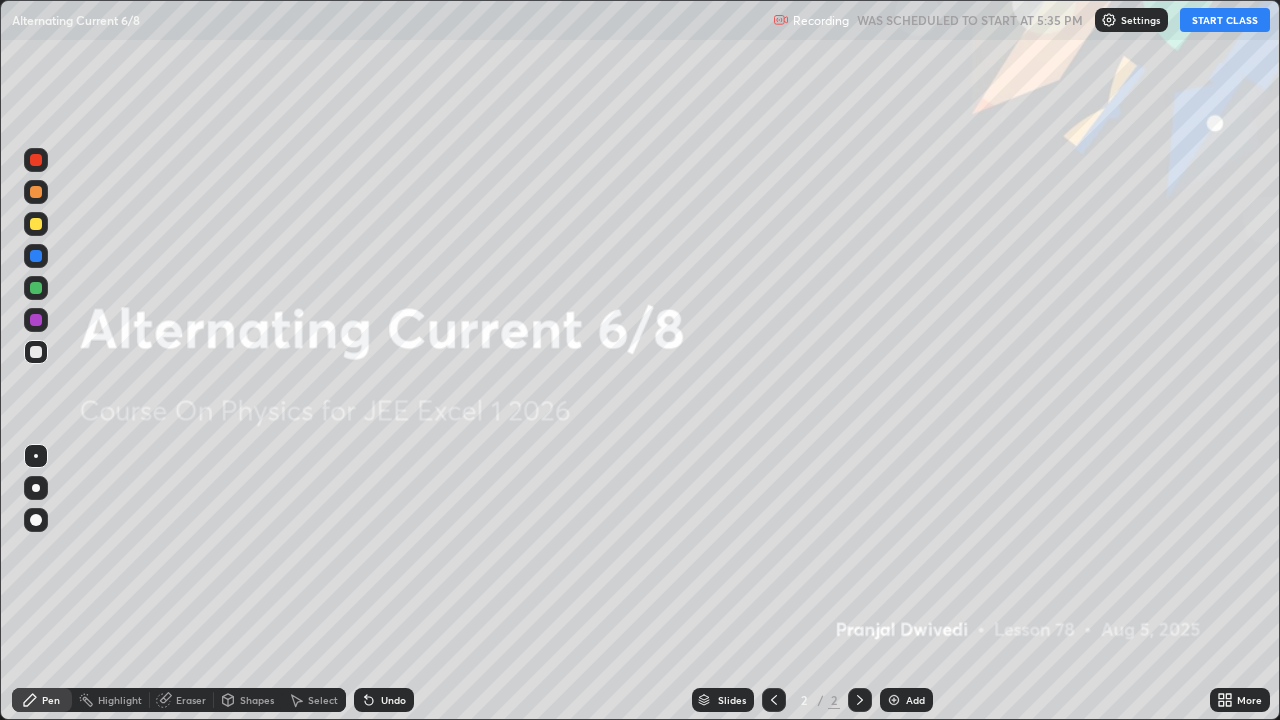 click on "START CLASS" at bounding box center (1225, 20) 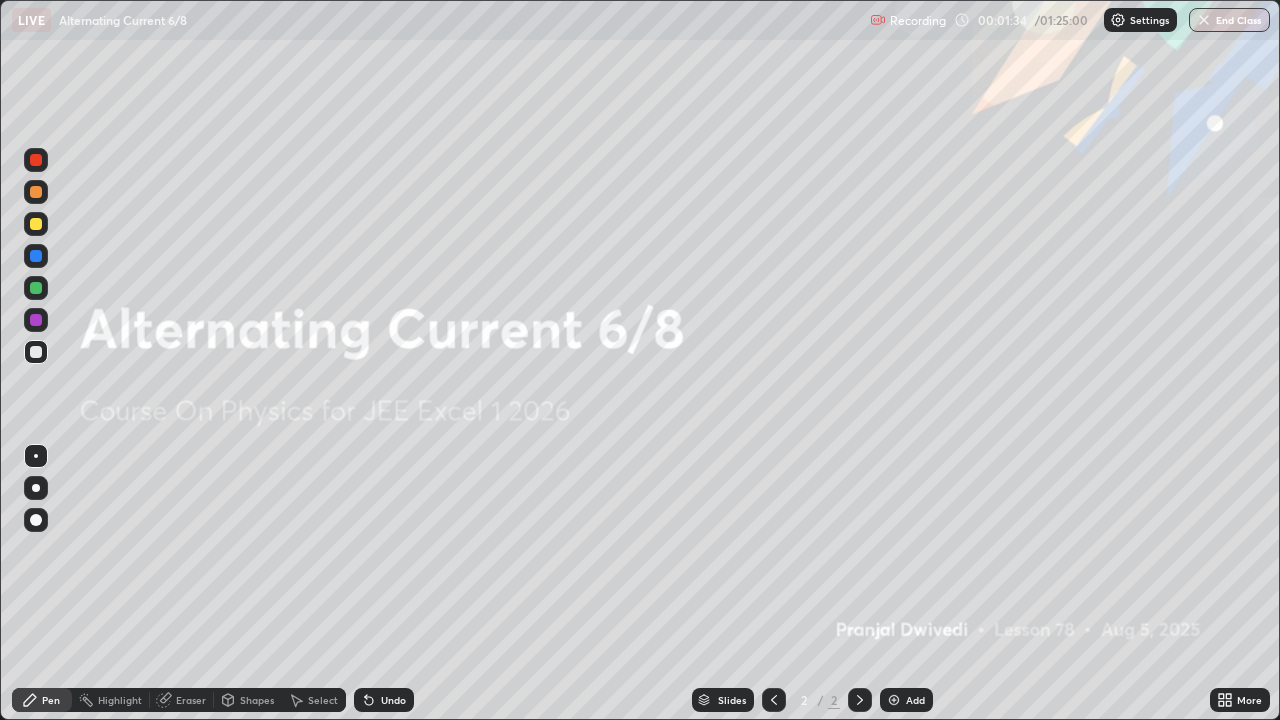 click on "Add" at bounding box center (906, 700) 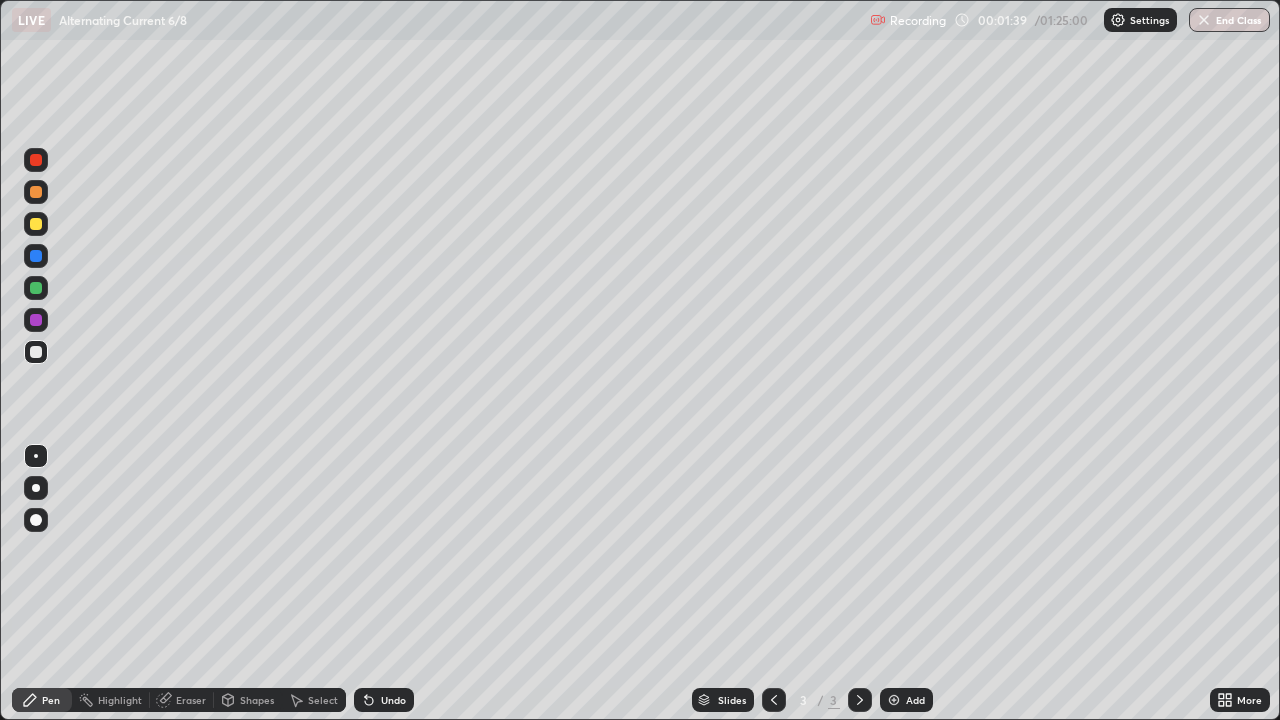 click at bounding box center (36, 192) 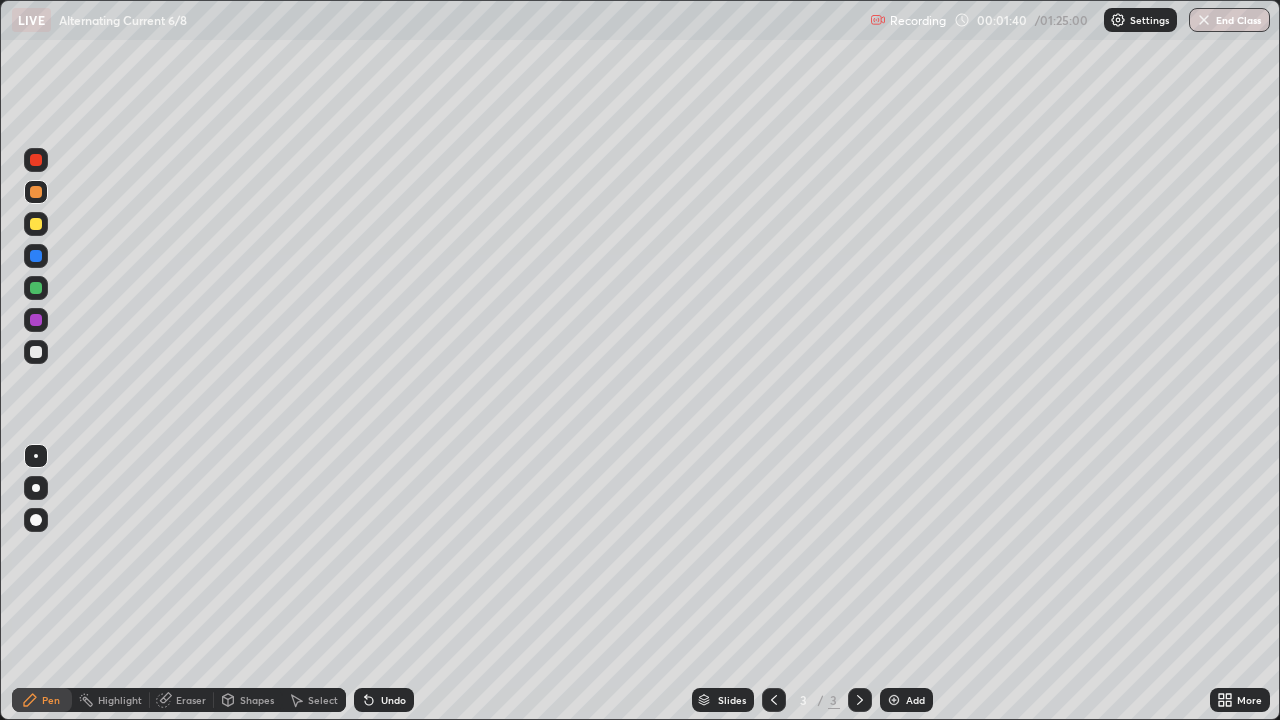 click at bounding box center [36, 224] 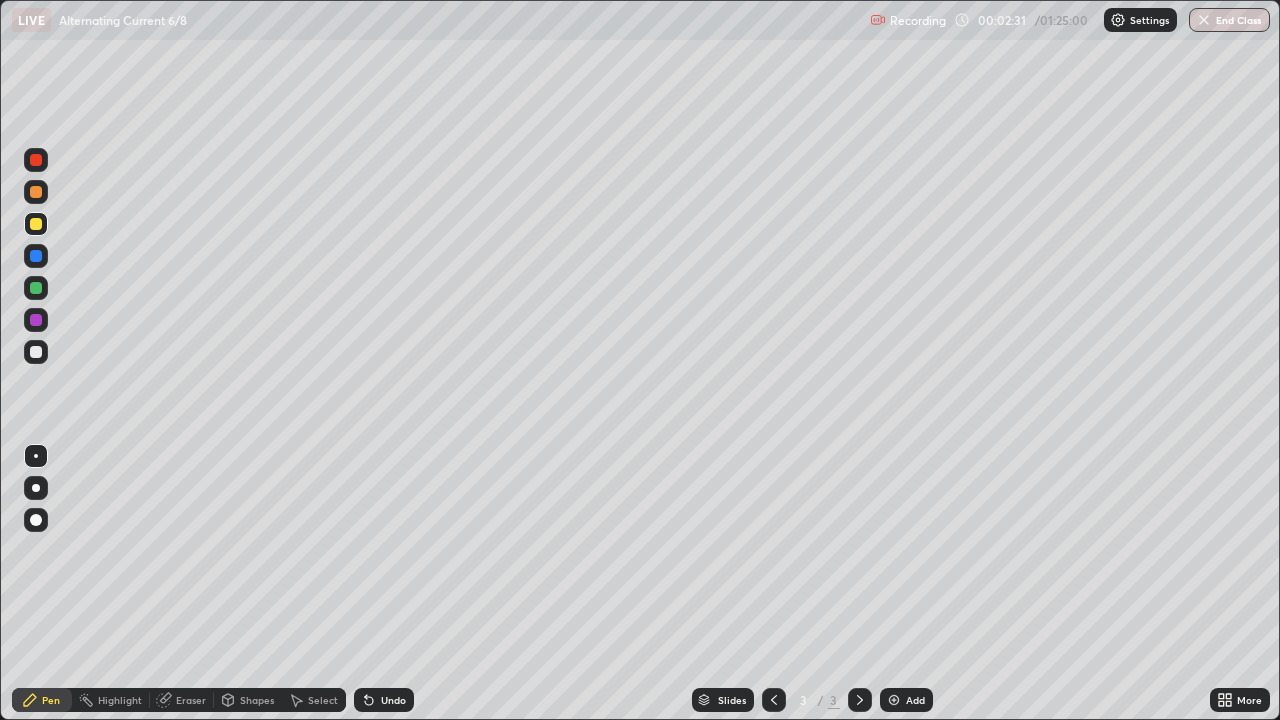 click on "Undo" at bounding box center (393, 700) 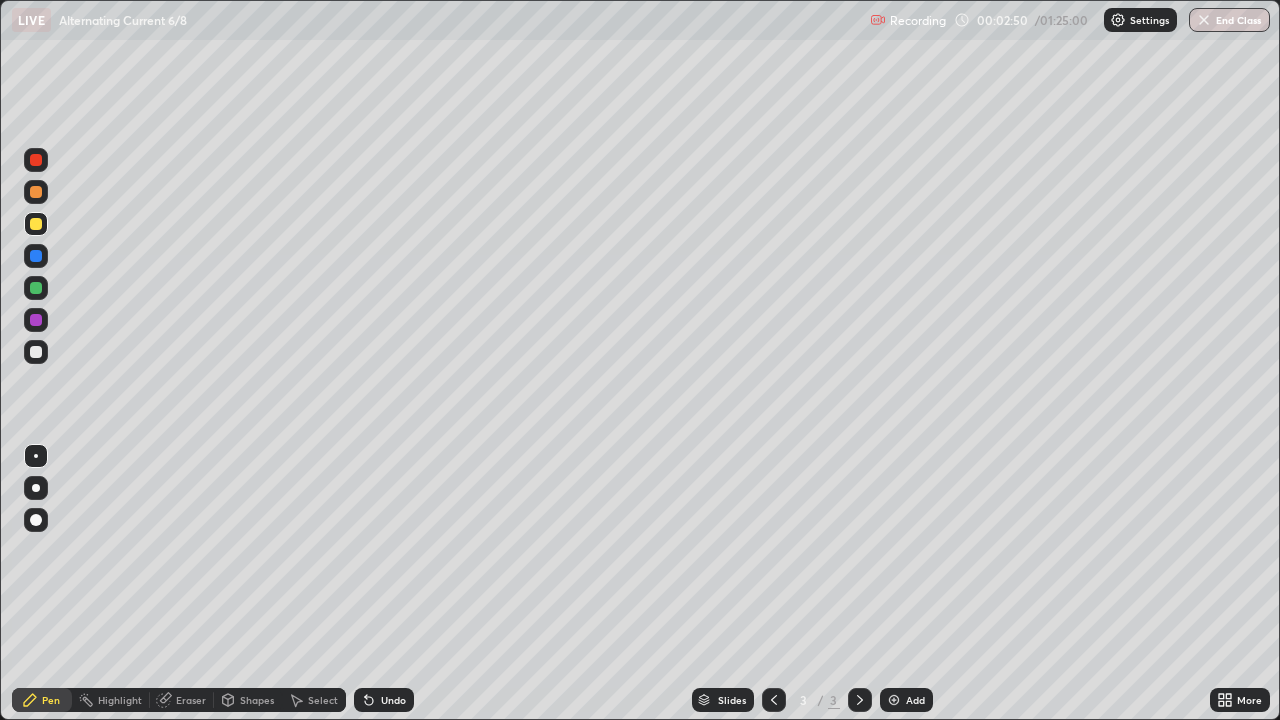 click on "Eraser" at bounding box center (191, 700) 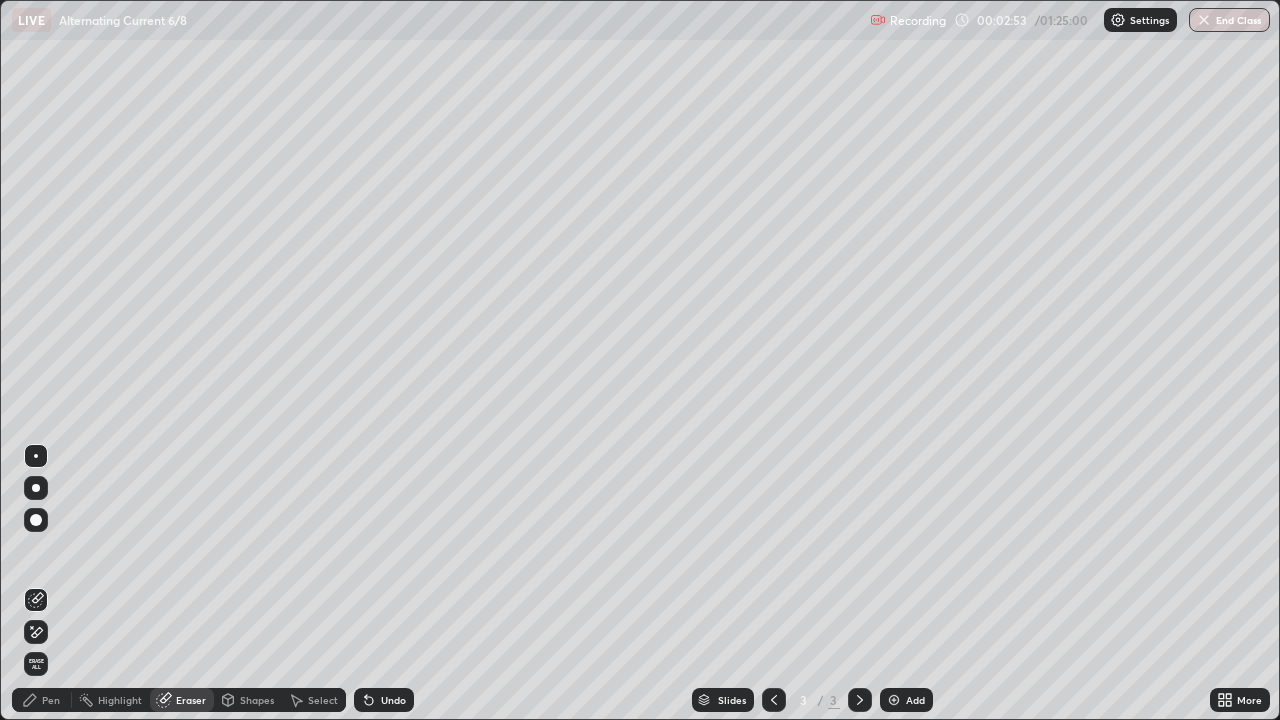 click on "Pen" at bounding box center [51, 700] 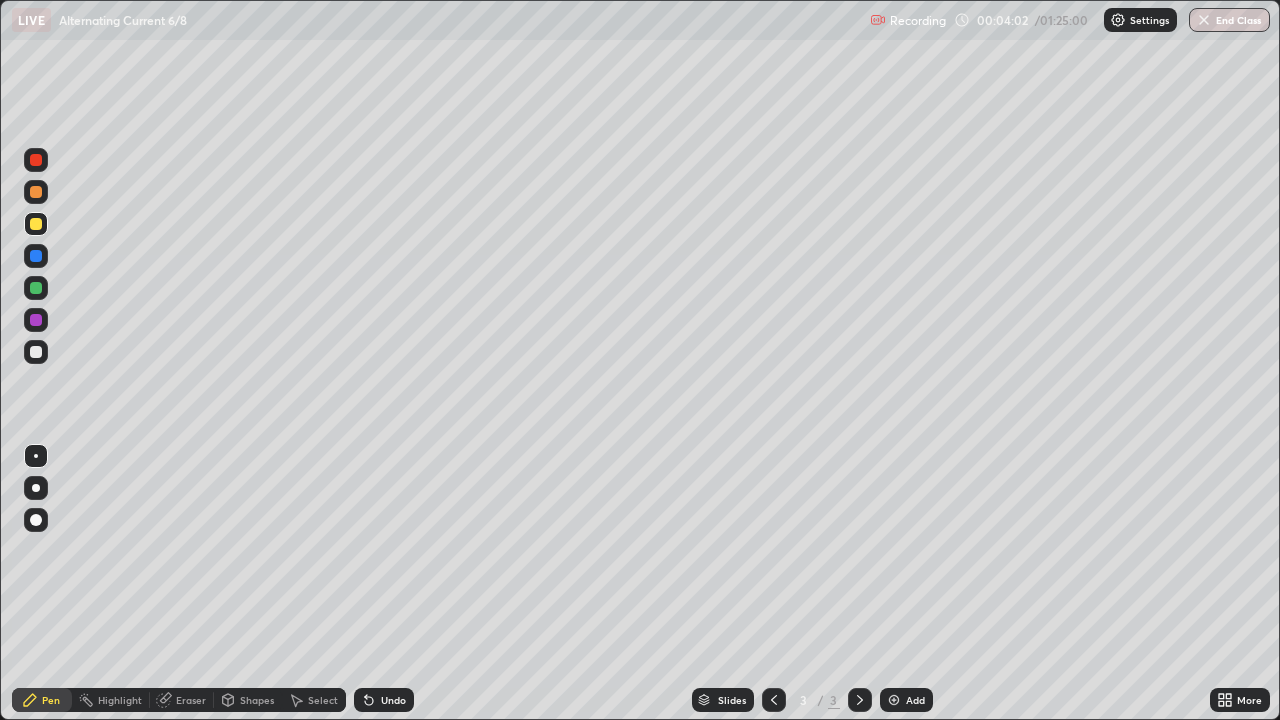 click at bounding box center [36, 320] 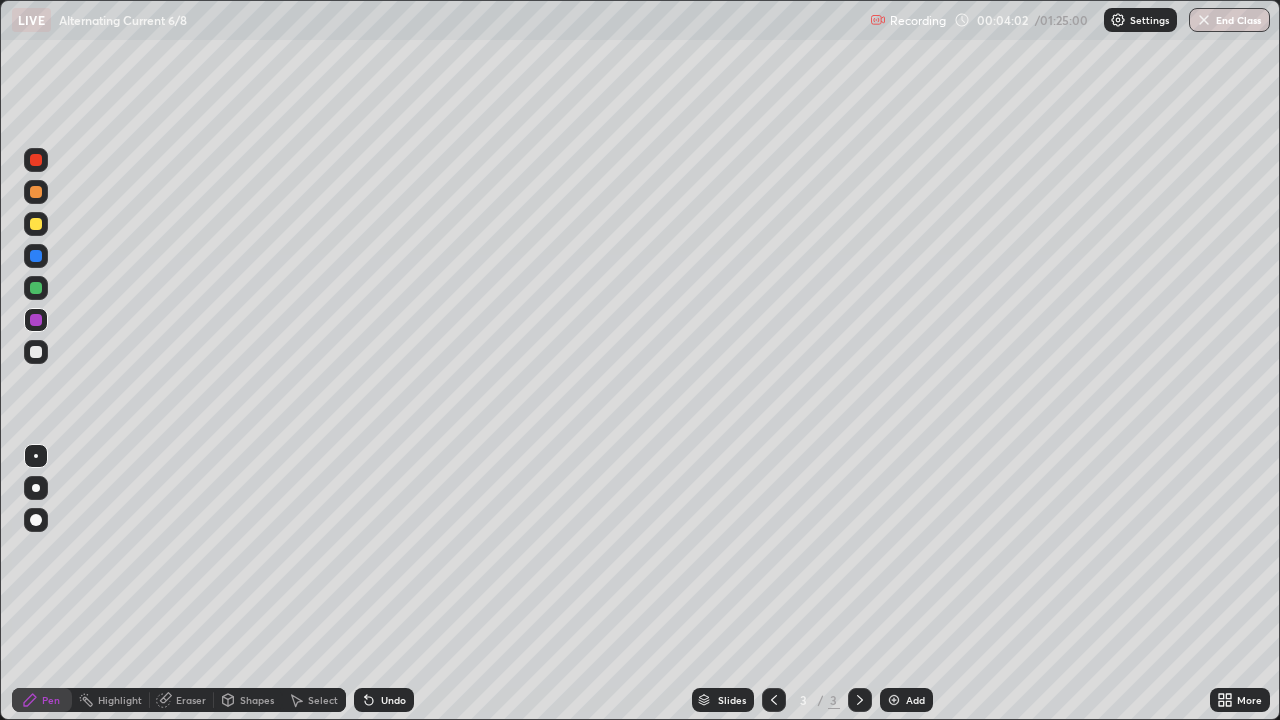 click at bounding box center [36, 352] 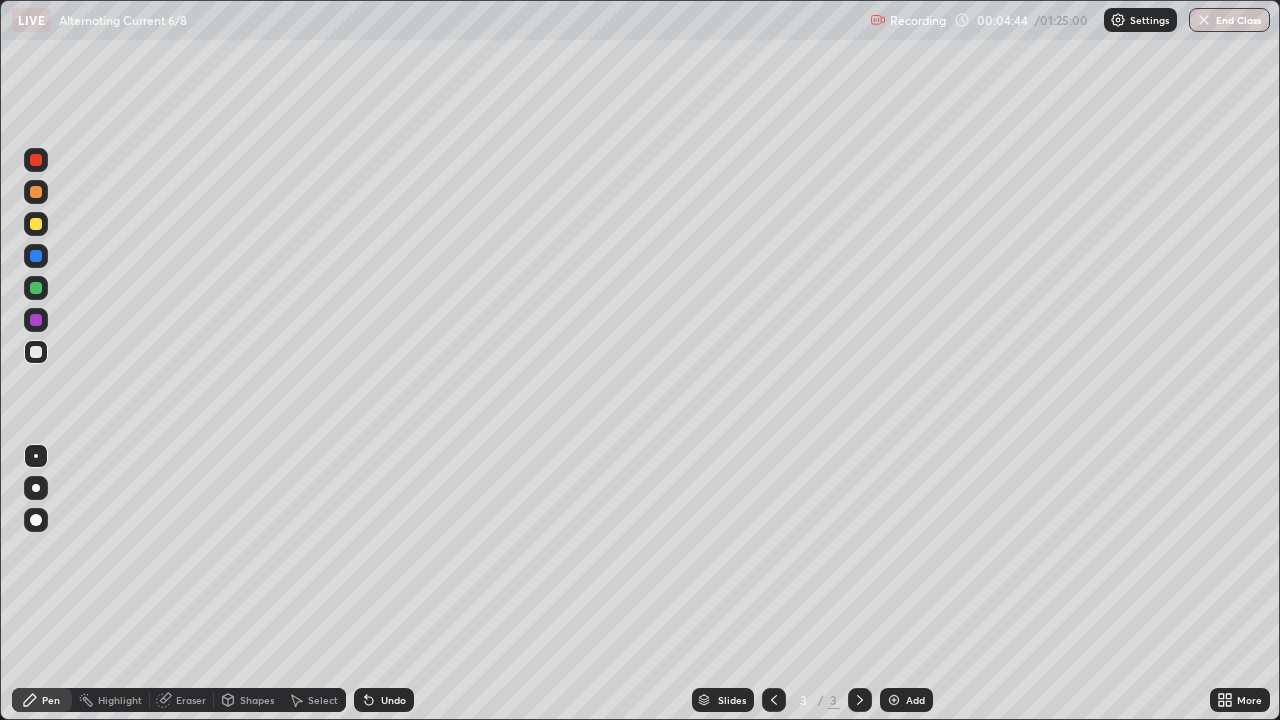 click on "Undo" at bounding box center (393, 700) 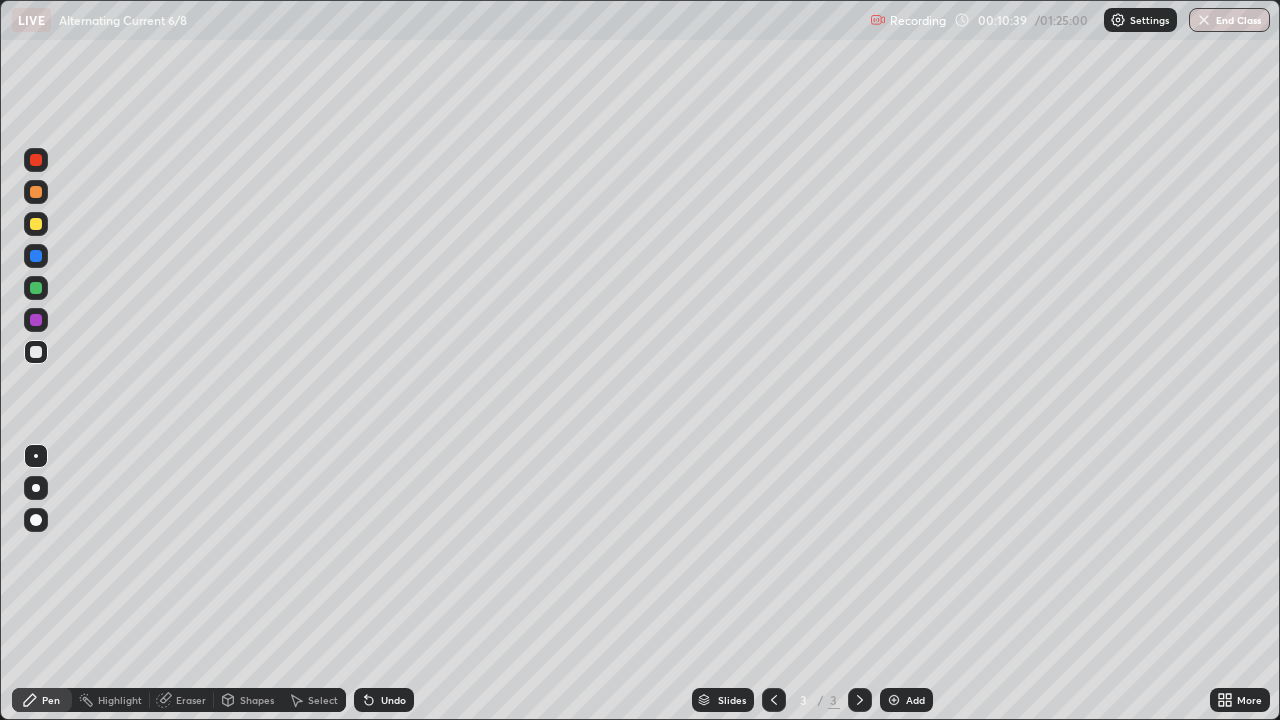 click on "Select" at bounding box center [323, 700] 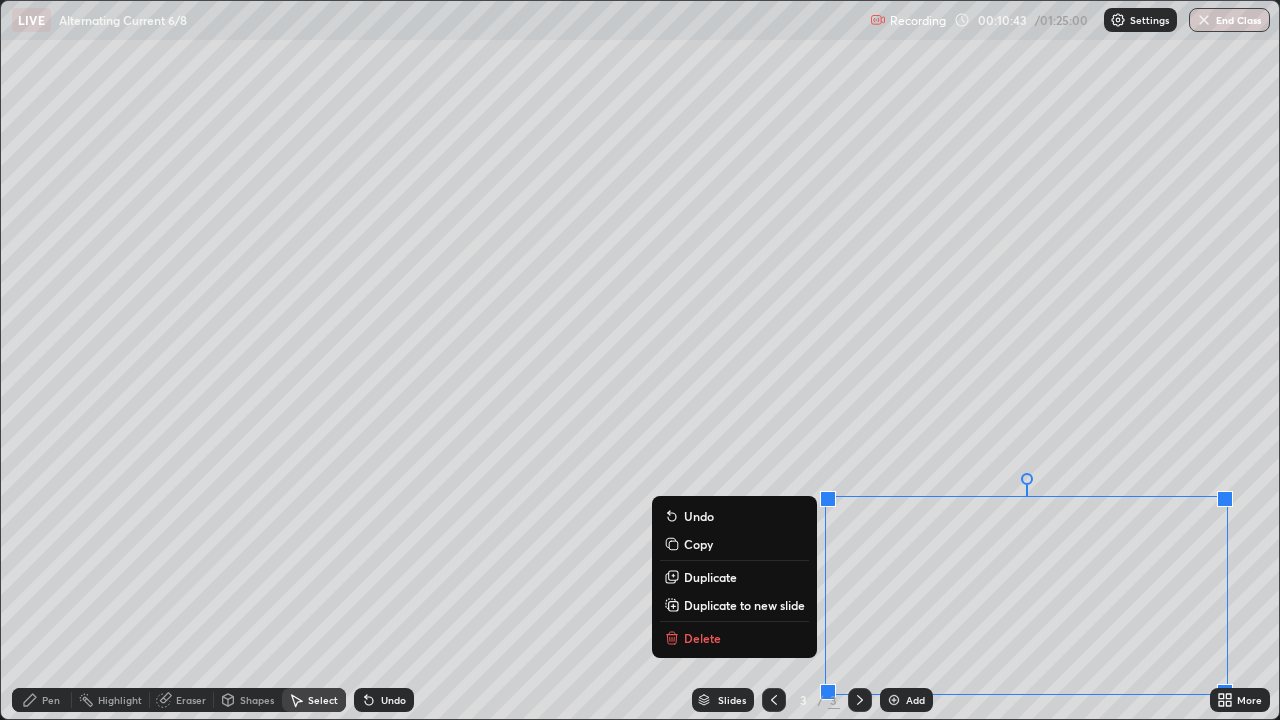 click on "Duplicate to new slide" at bounding box center (744, 605) 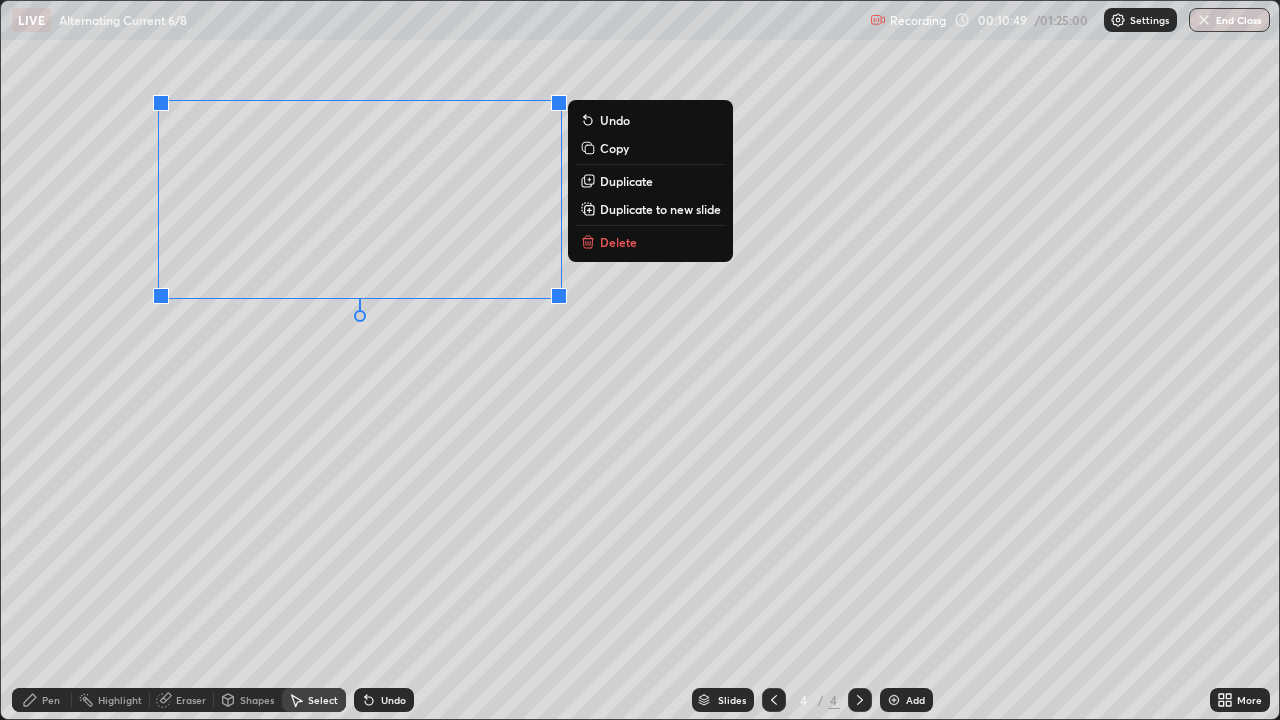 click on "Pen" at bounding box center (42, 700) 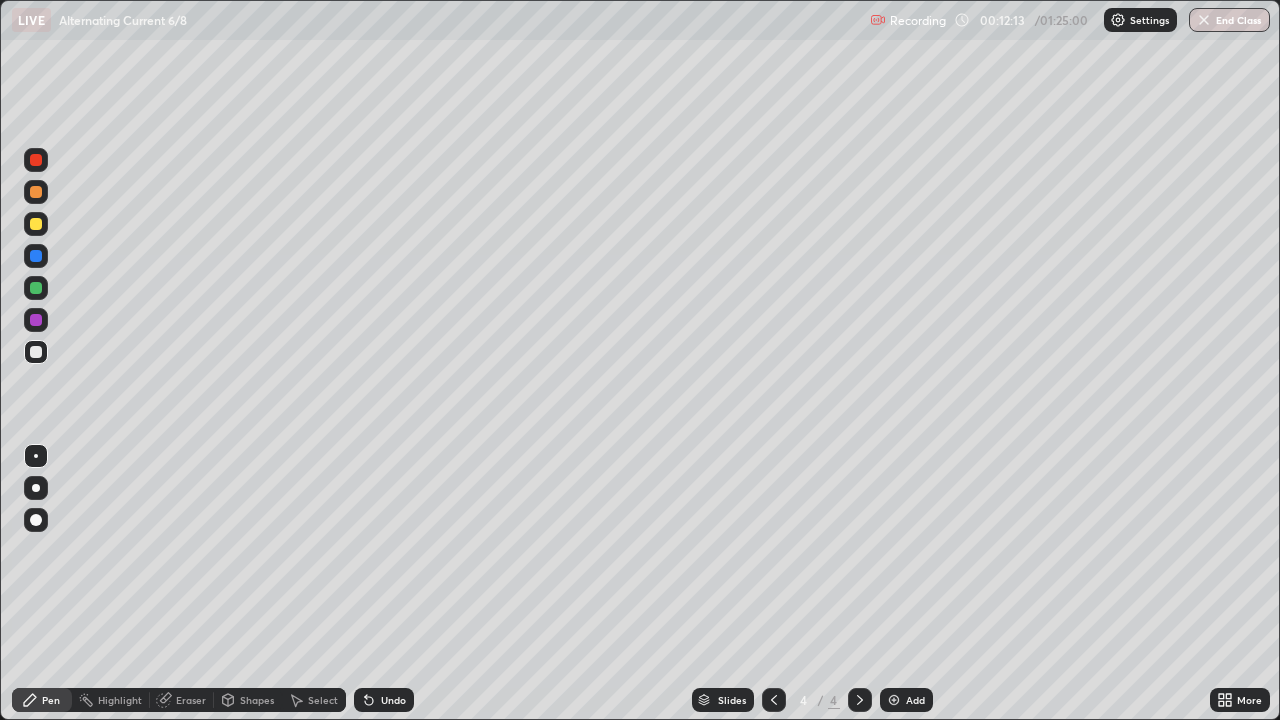 click on "Undo" at bounding box center (393, 700) 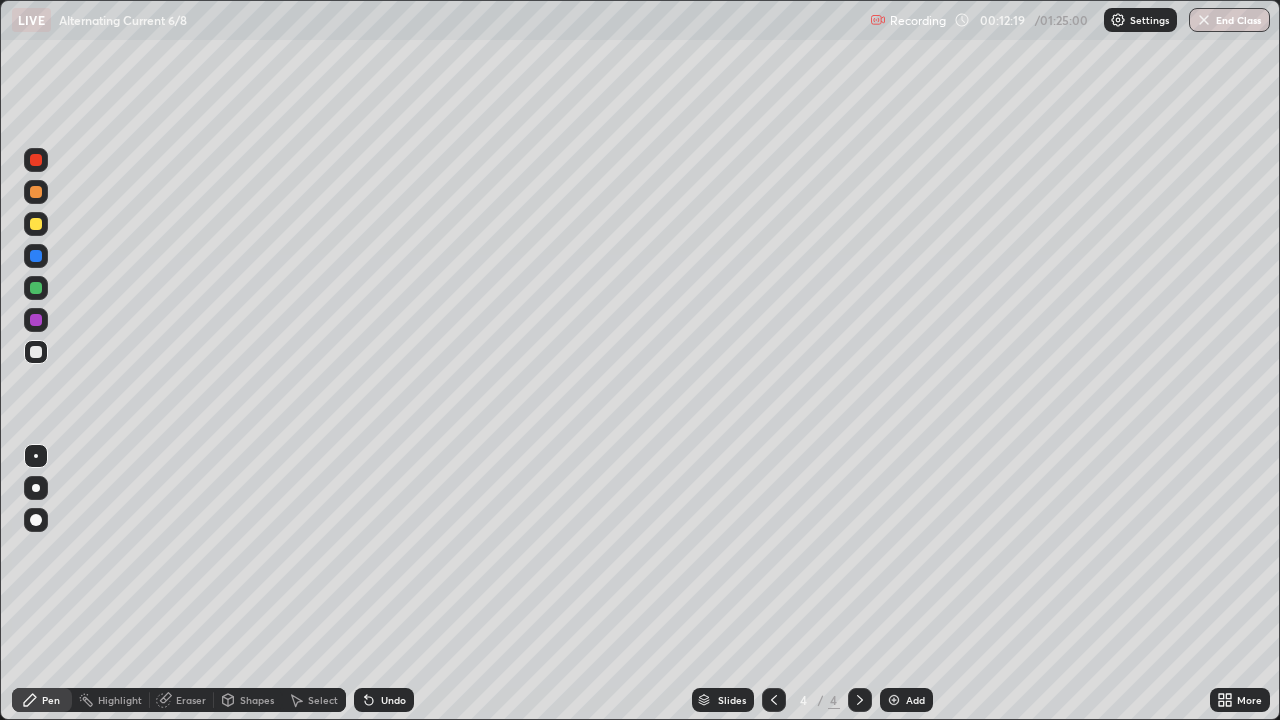 click on "Undo" at bounding box center [393, 700] 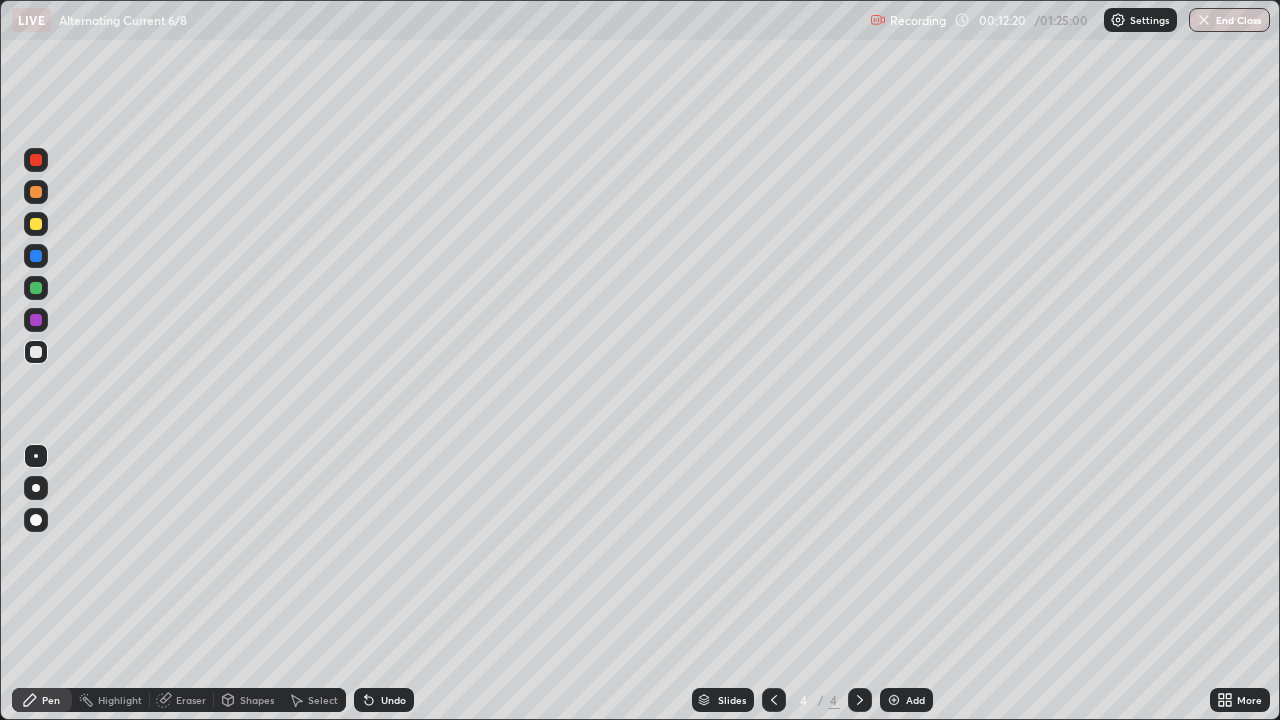 click on "Undo" at bounding box center (393, 700) 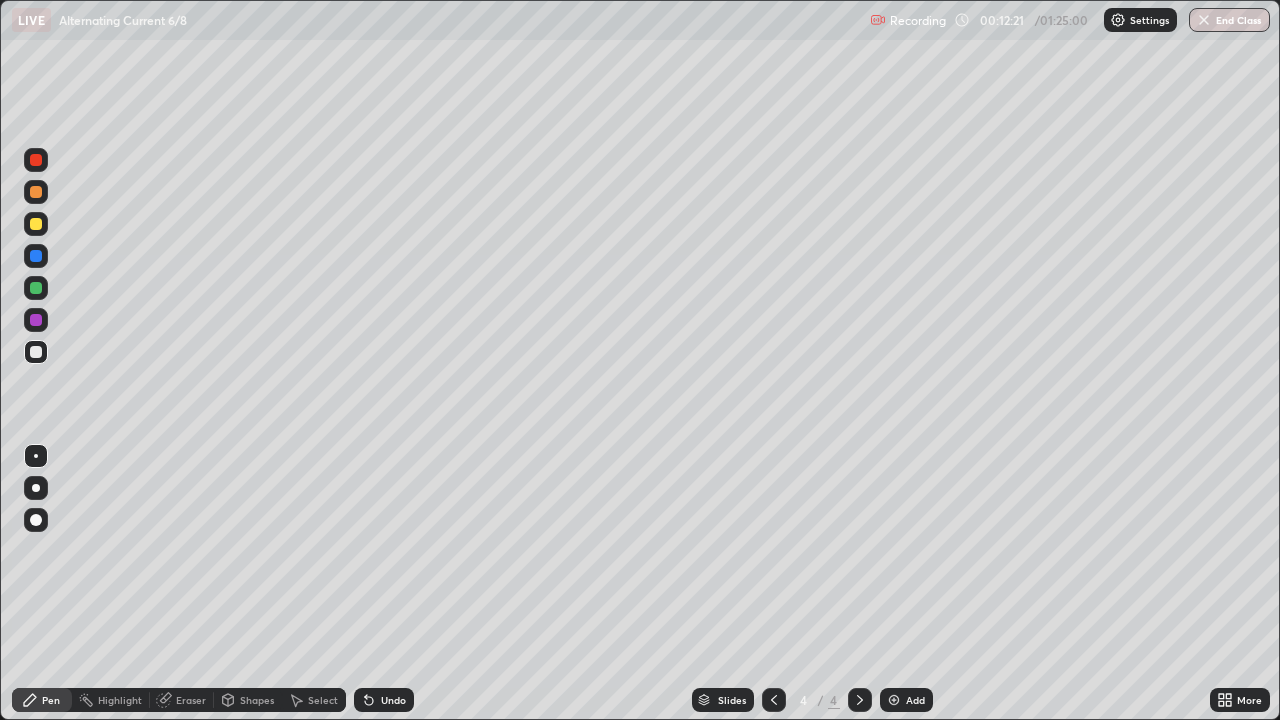 click on "Shapes" at bounding box center (248, 700) 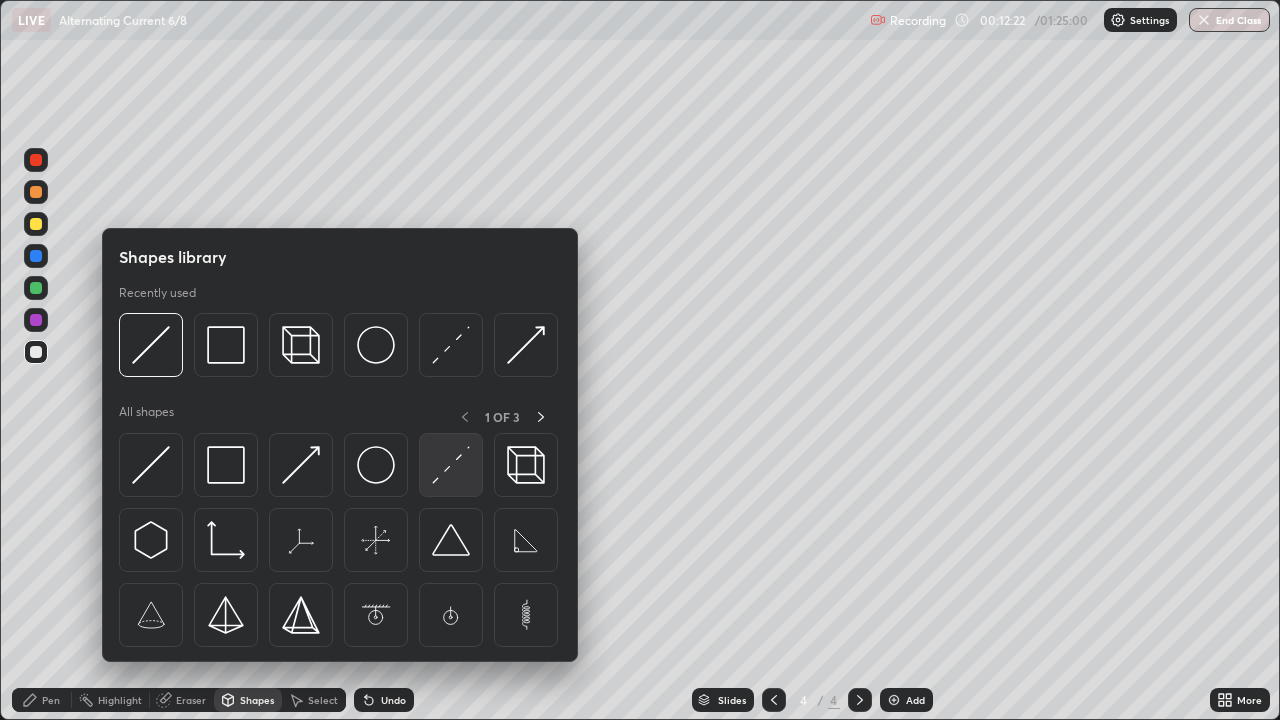 click at bounding box center [451, 465] 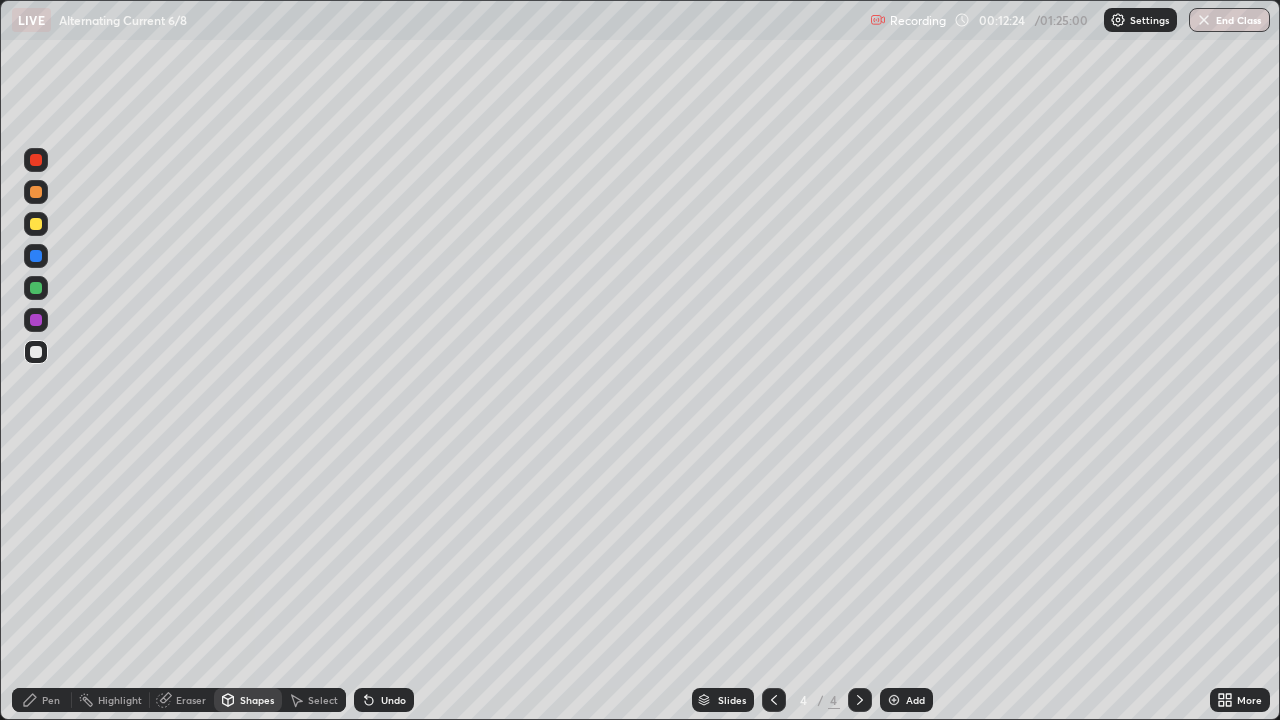 click on "Pen" at bounding box center (42, 700) 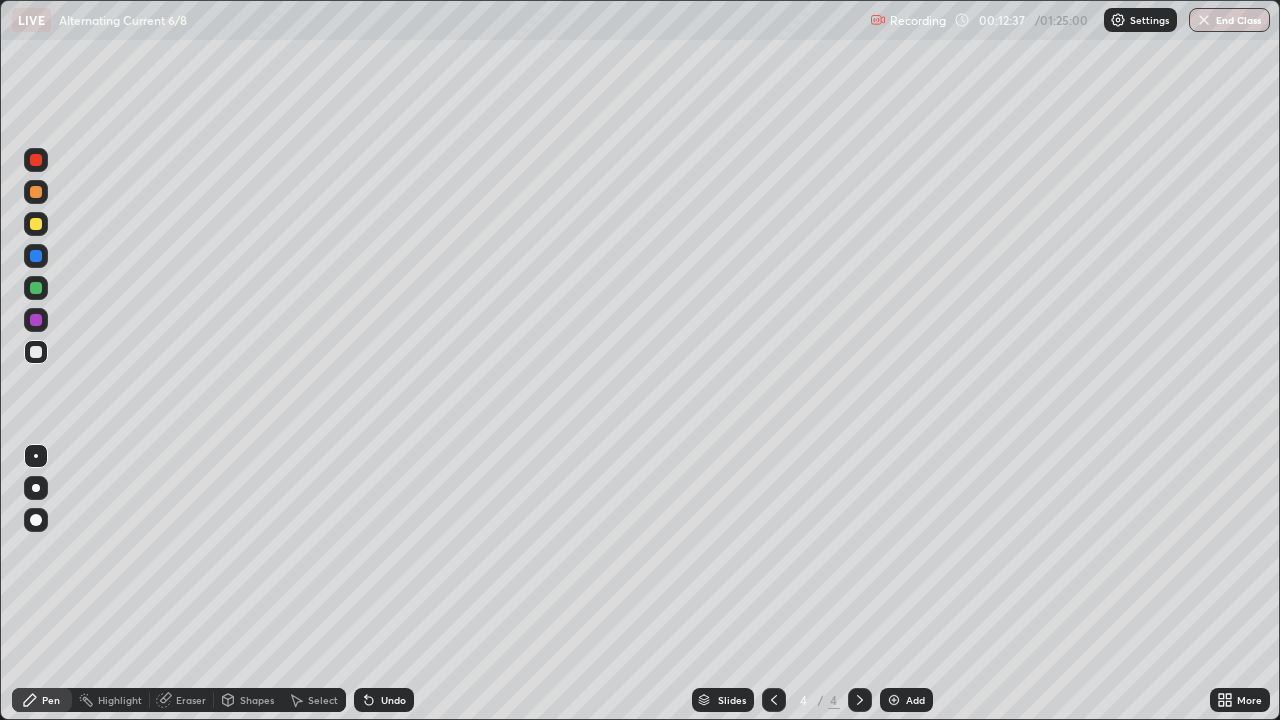 click at bounding box center (36, 224) 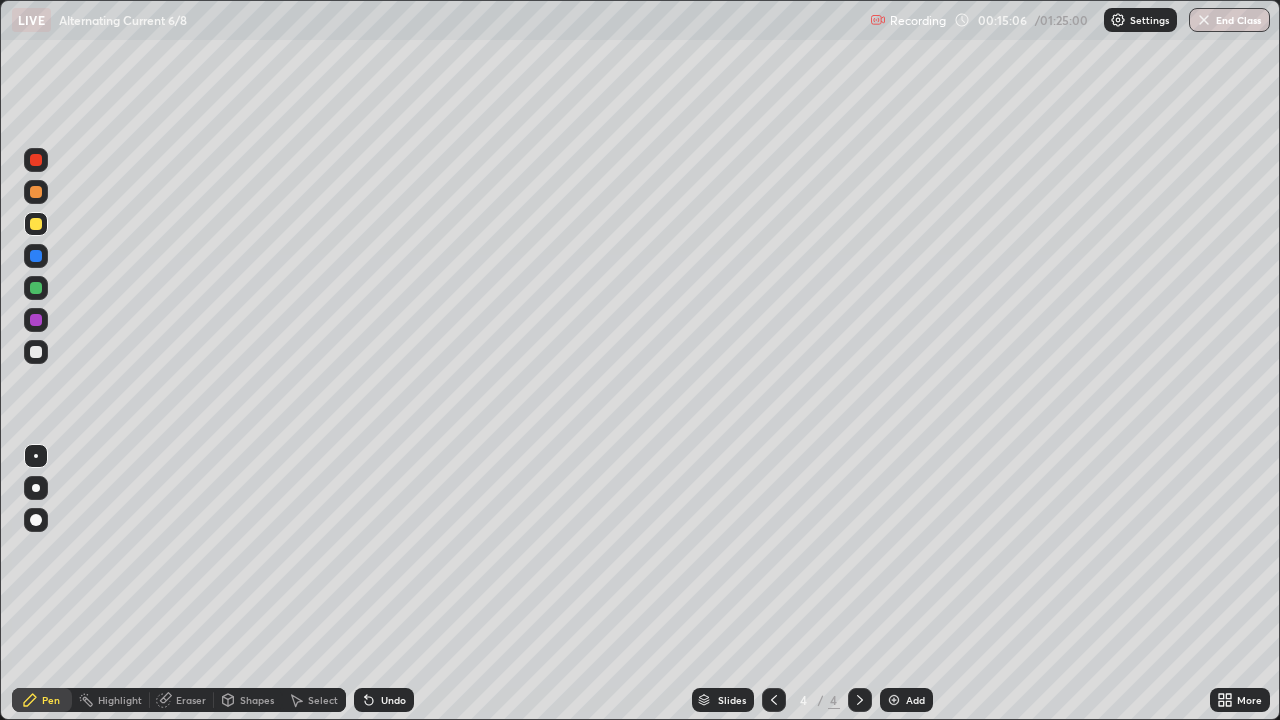 click at bounding box center [894, 700] 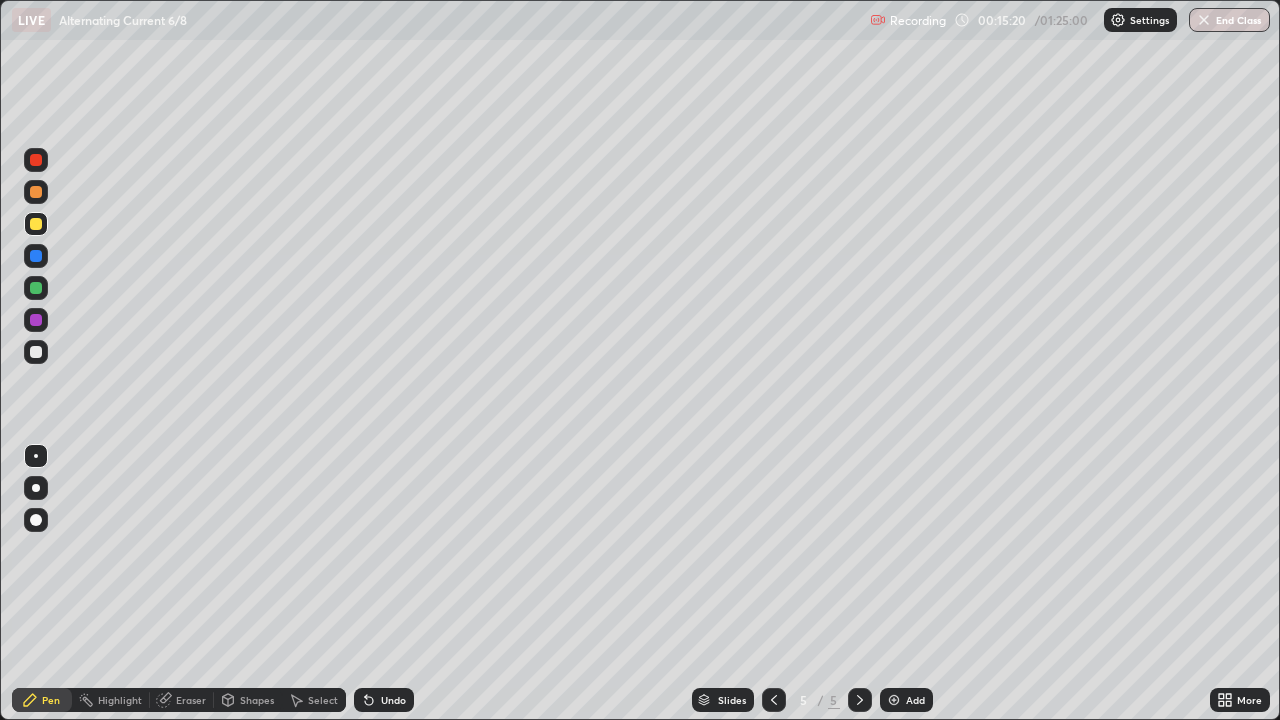 click at bounding box center [36, 352] 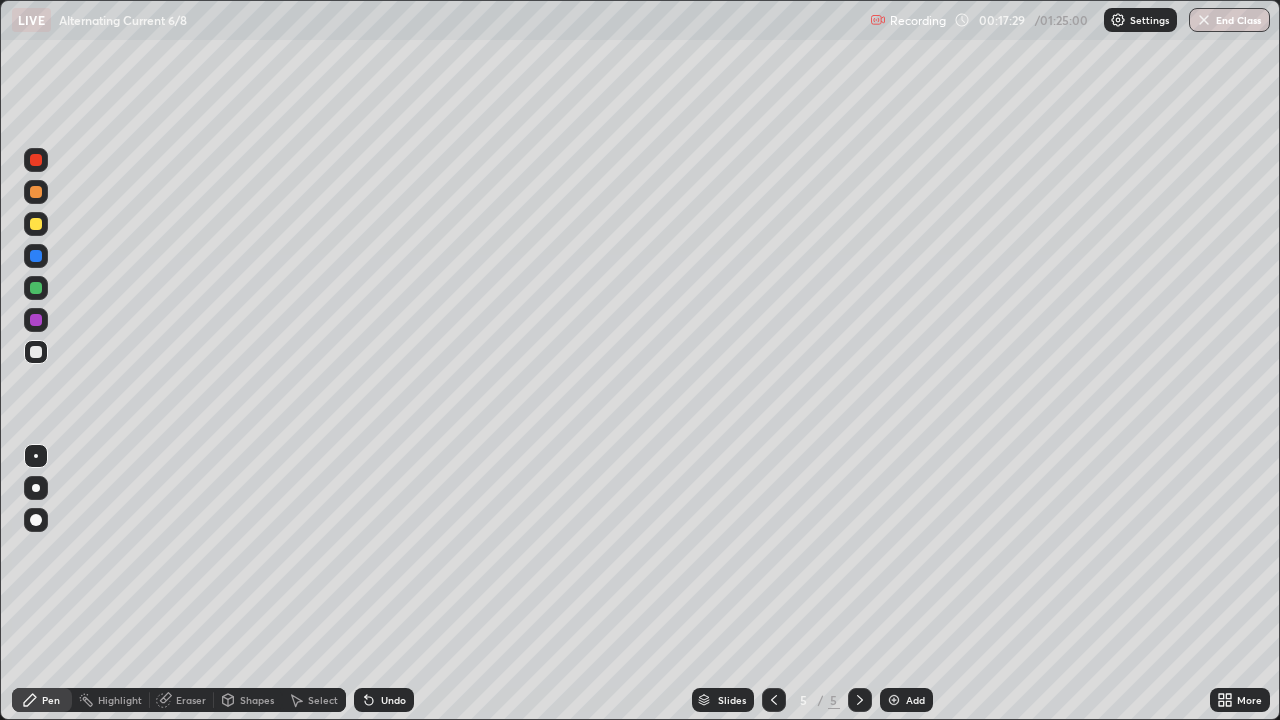 click on "Undo" at bounding box center [393, 700] 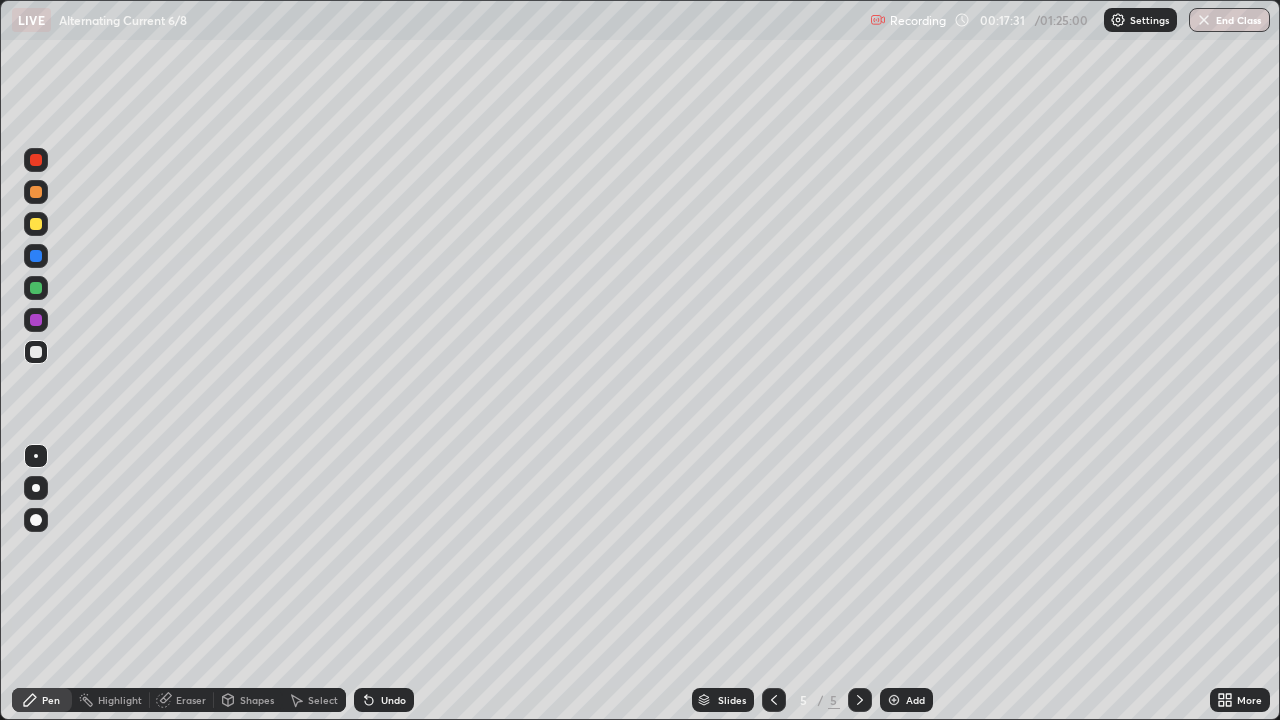 click on "Undo" at bounding box center [393, 700] 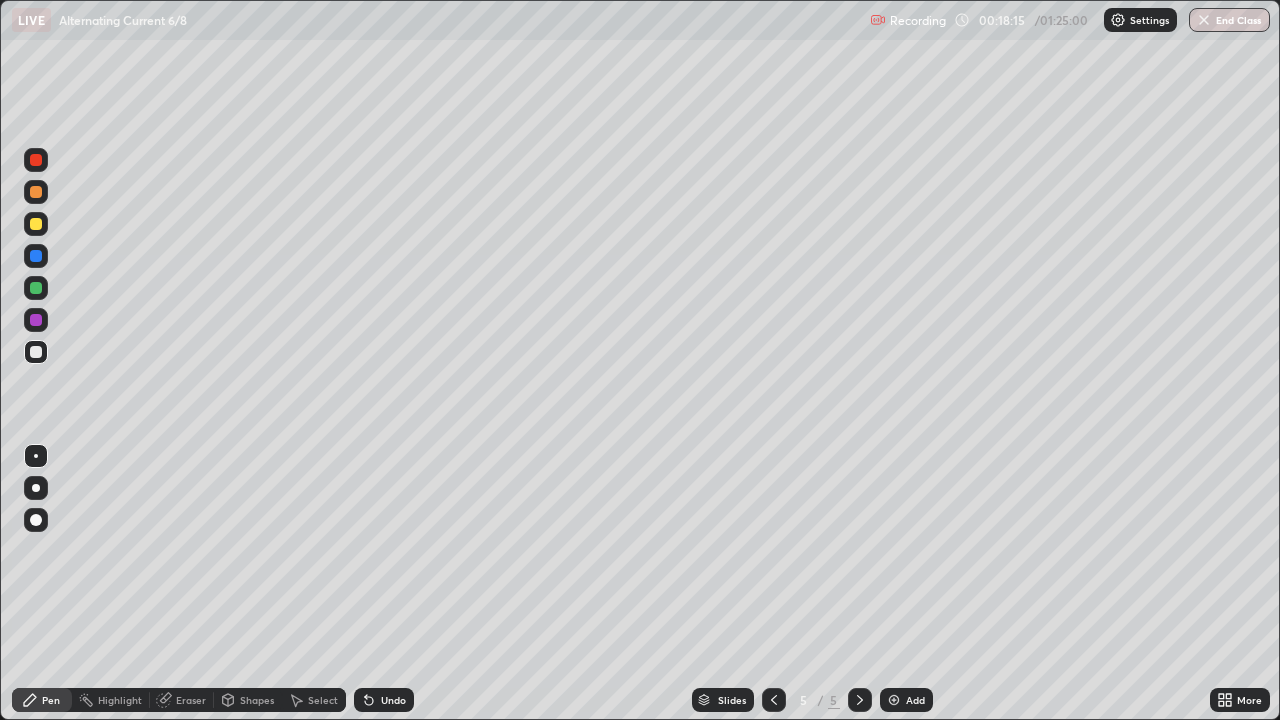click on "Undo" at bounding box center (393, 700) 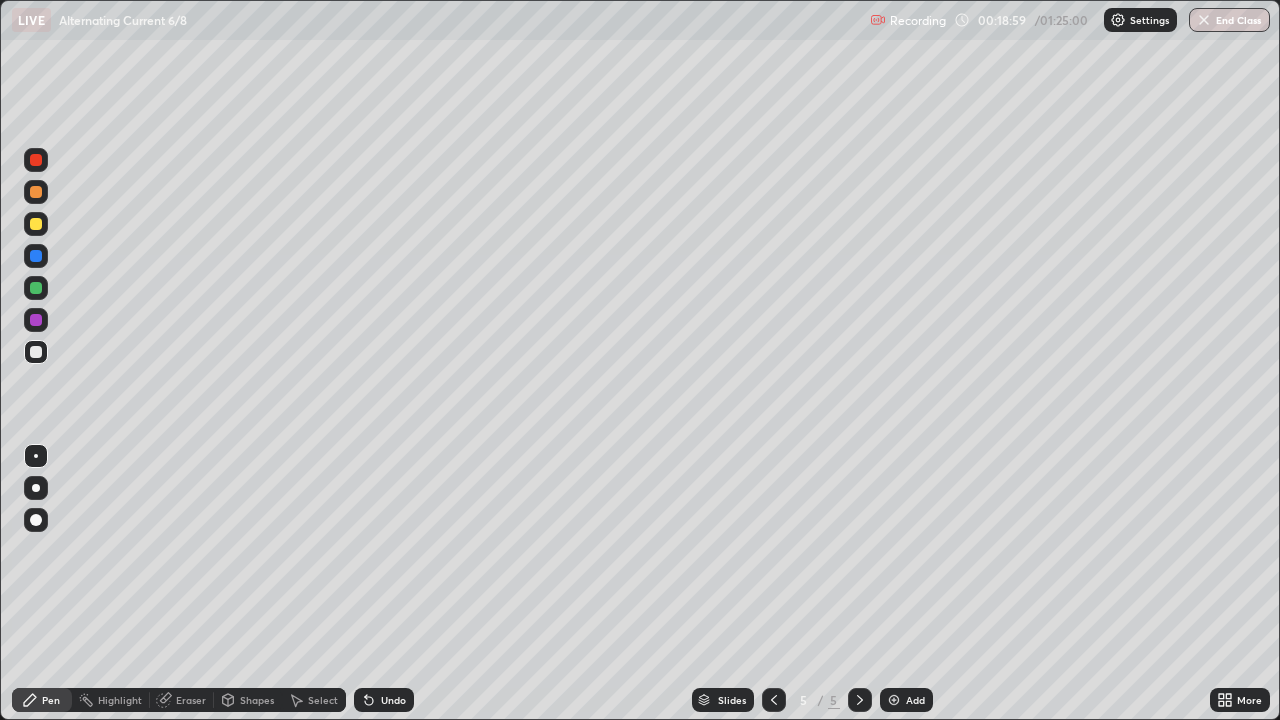 click on "Eraser" at bounding box center (191, 700) 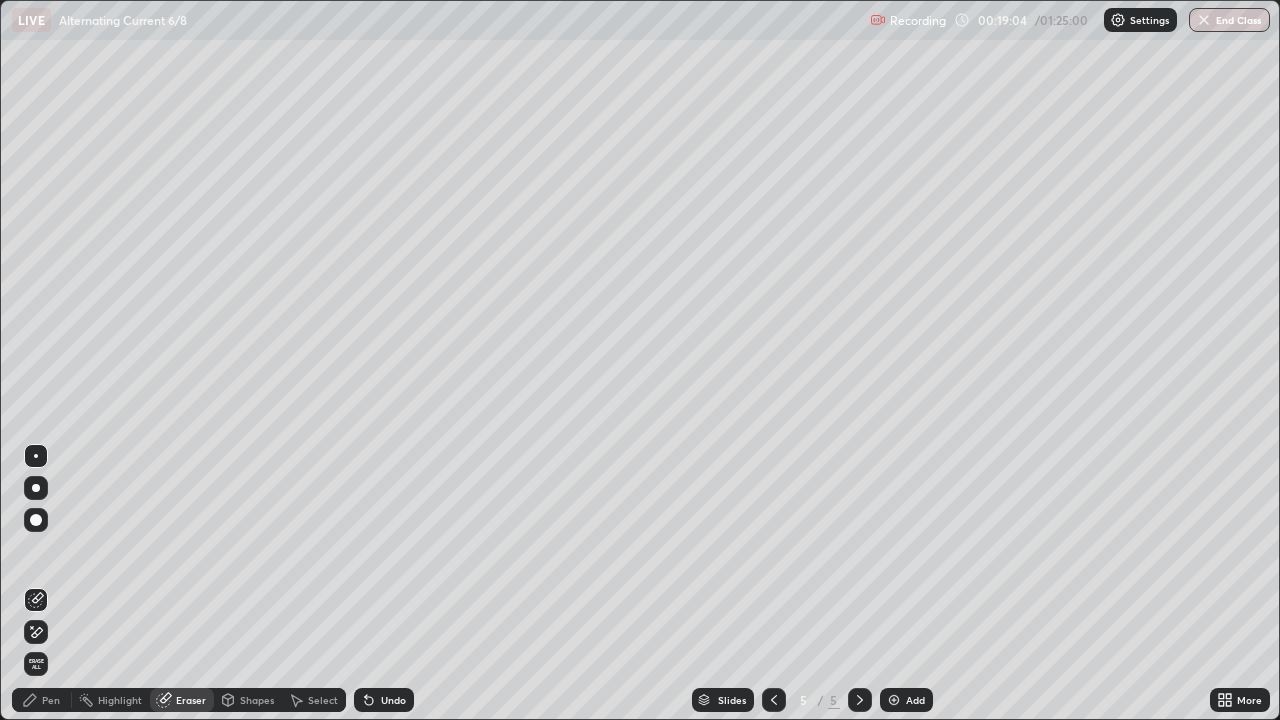 click on "Pen" at bounding box center (51, 700) 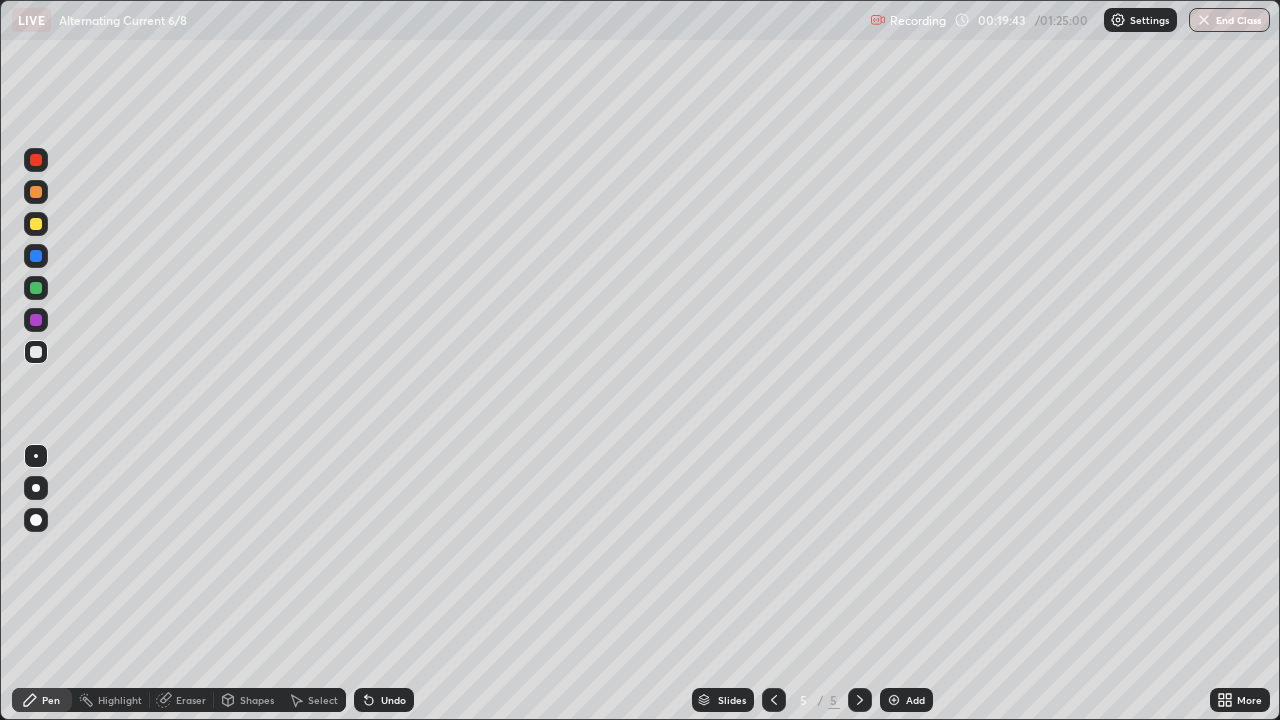 click at bounding box center [894, 700] 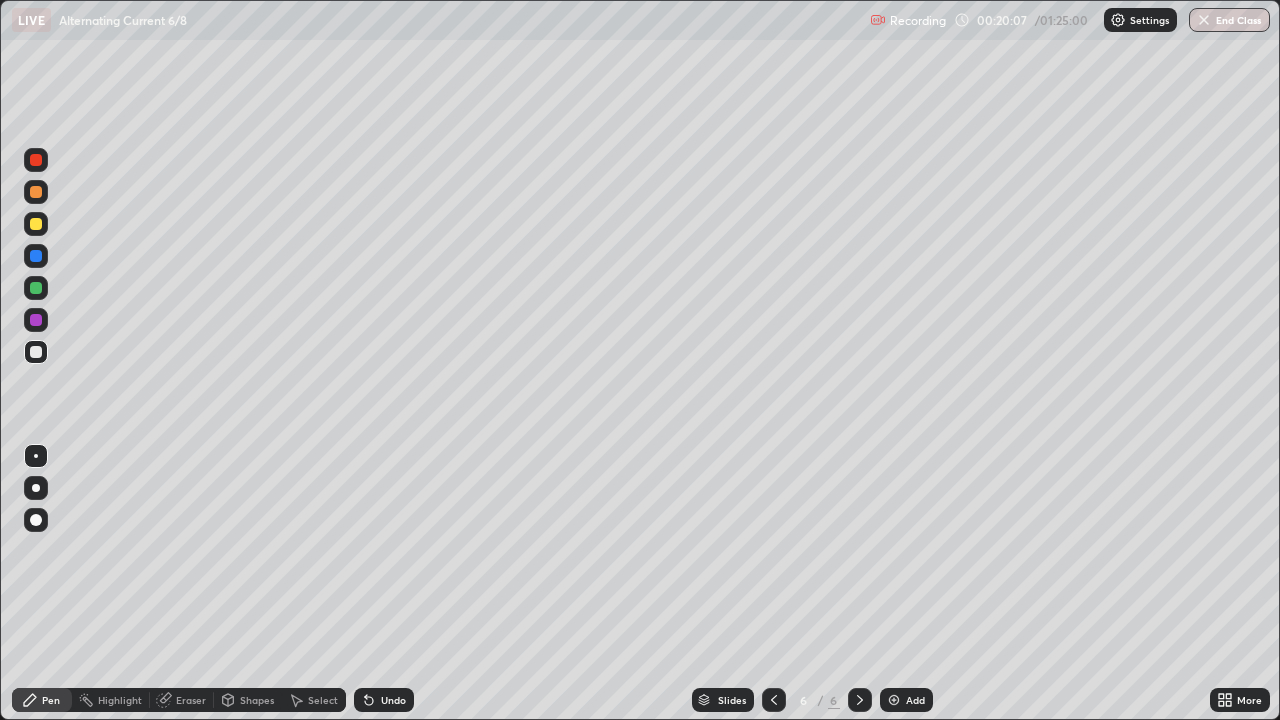 click on "Pen" at bounding box center (51, 700) 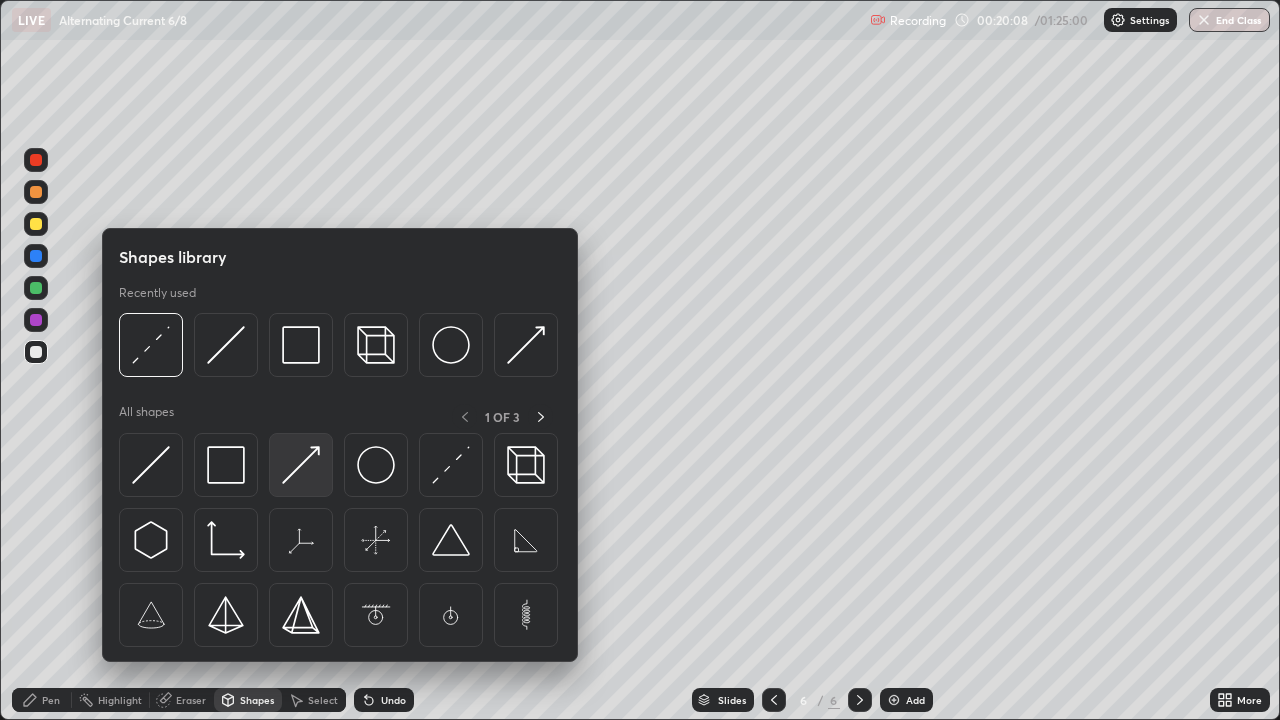 click at bounding box center (301, 465) 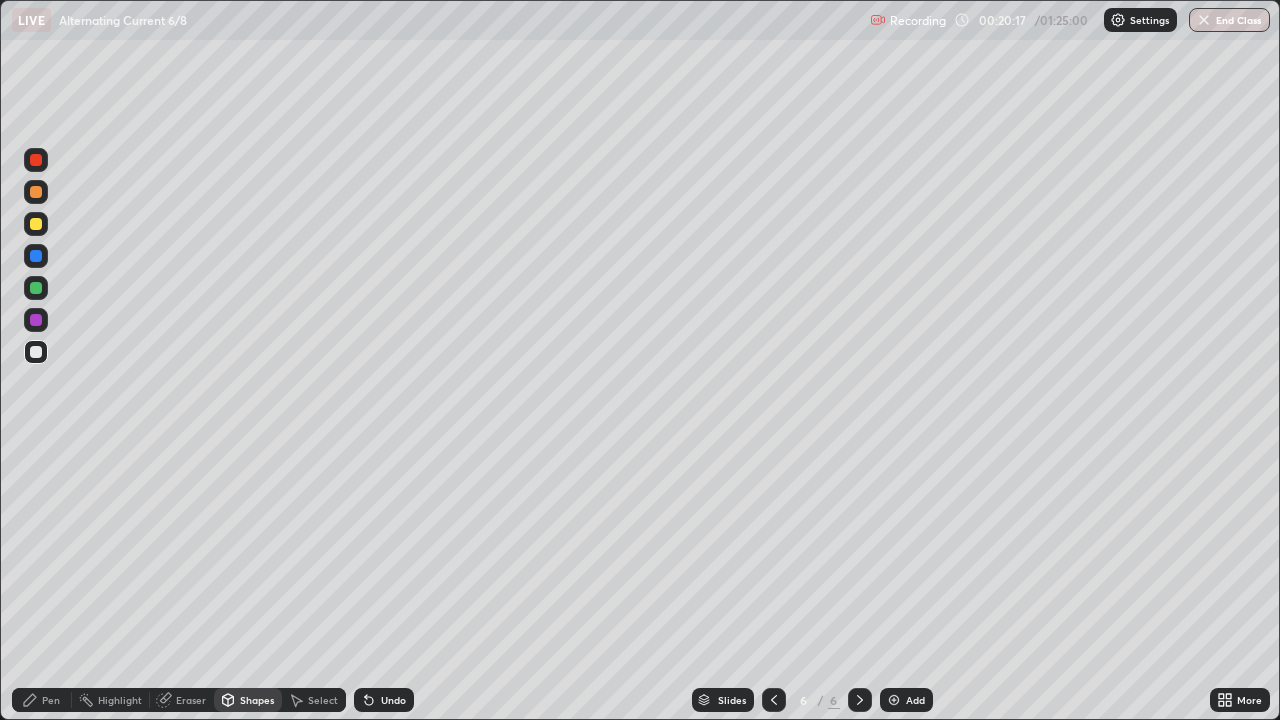 click on "Undo" at bounding box center (384, 700) 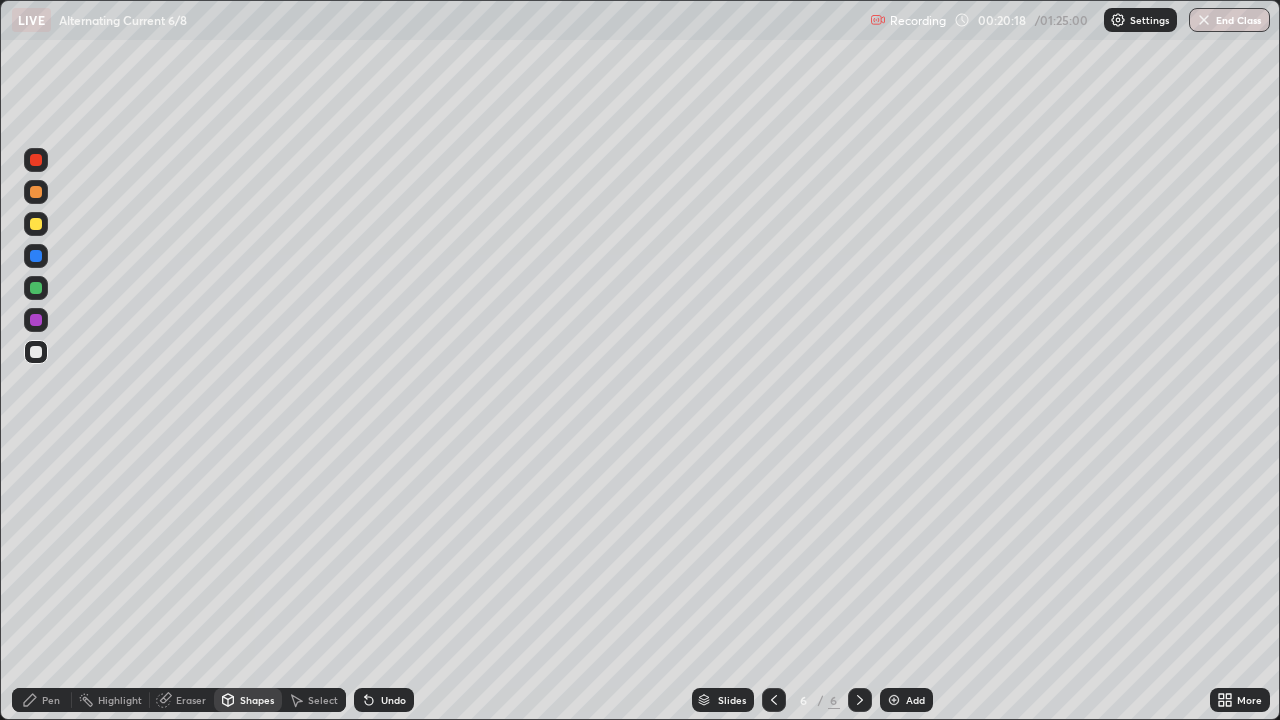 click on "Undo" at bounding box center (393, 700) 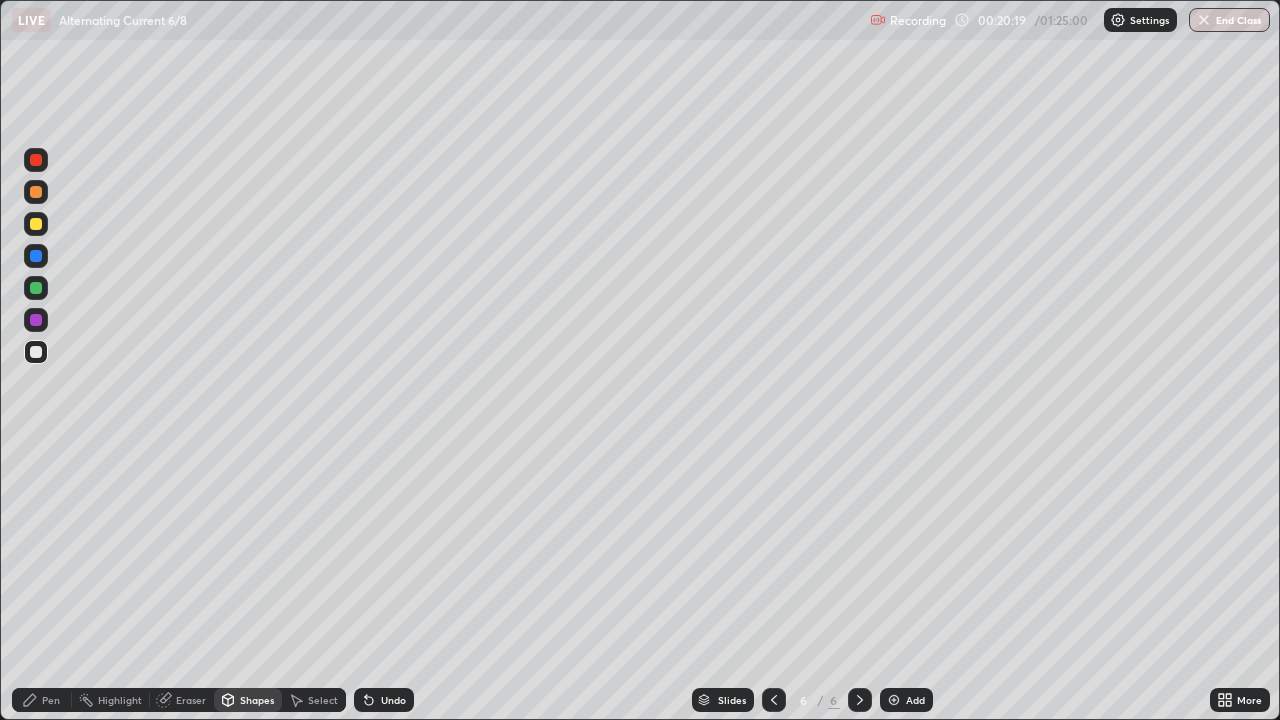 click on "Undo" at bounding box center [393, 700] 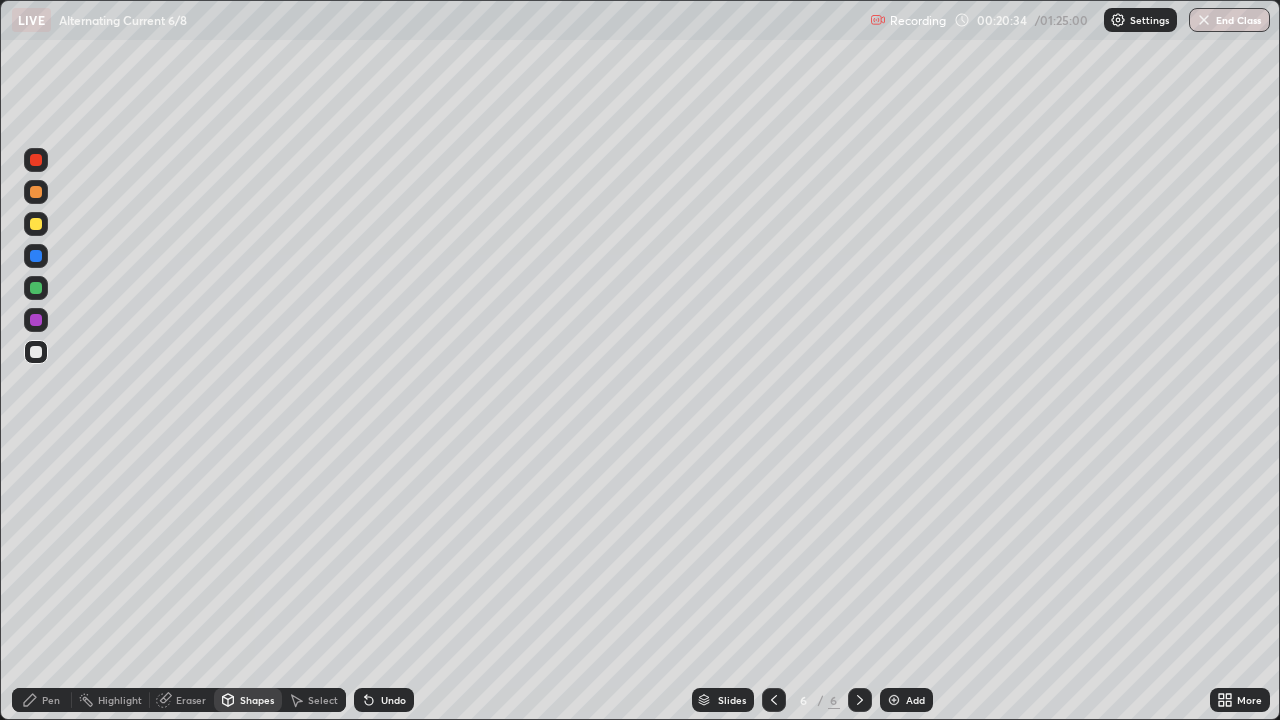 click on "Pen" at bounding box center [51, 700] 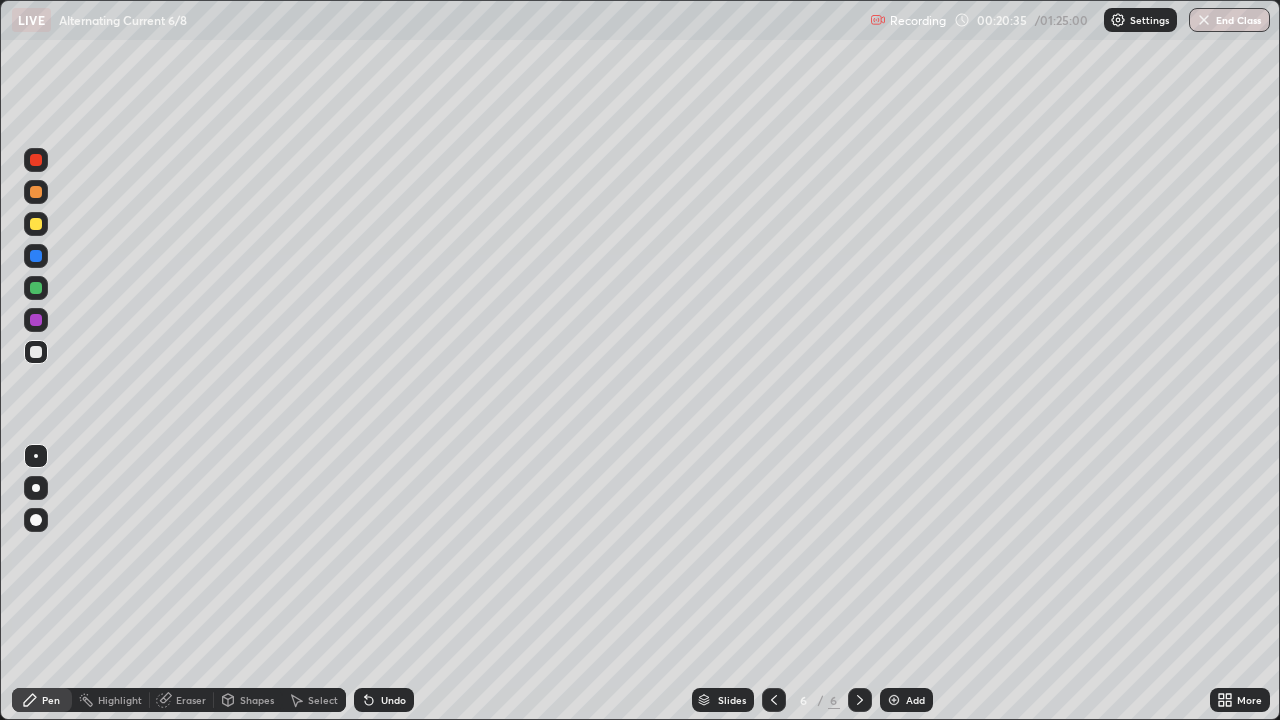 click at bounding box center (36, 224) 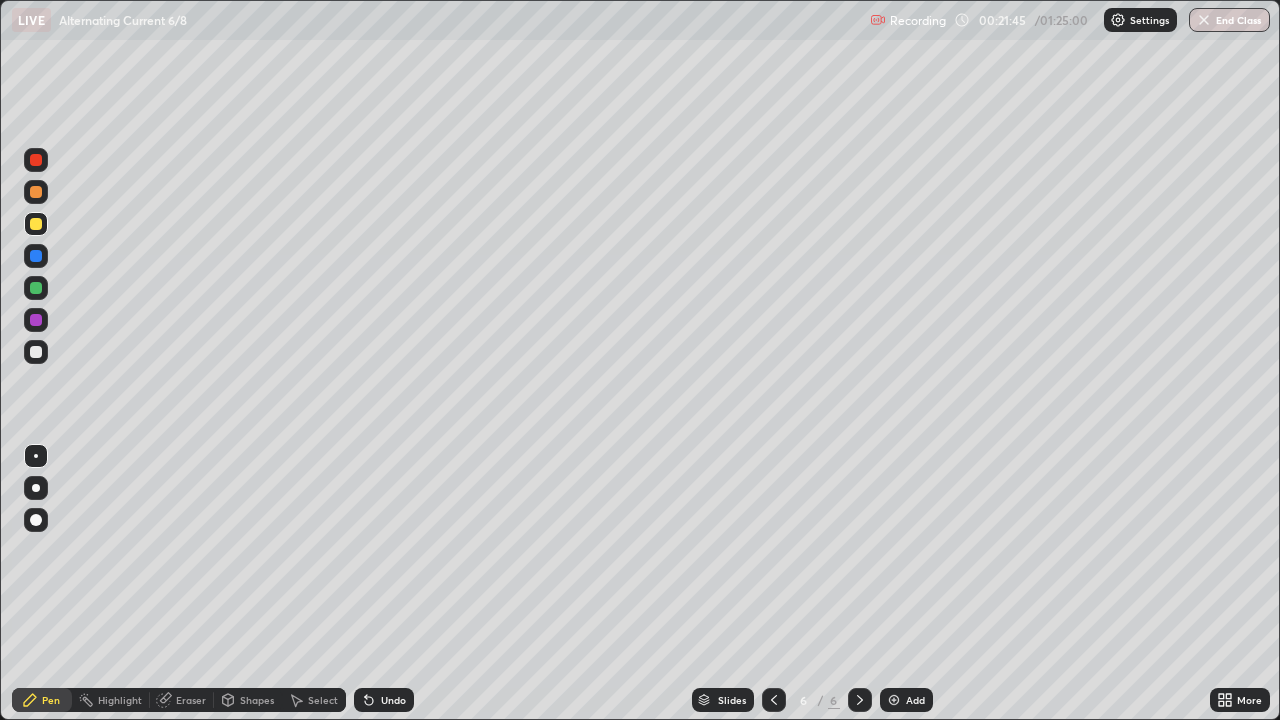 click at bounding box center (36, 192) 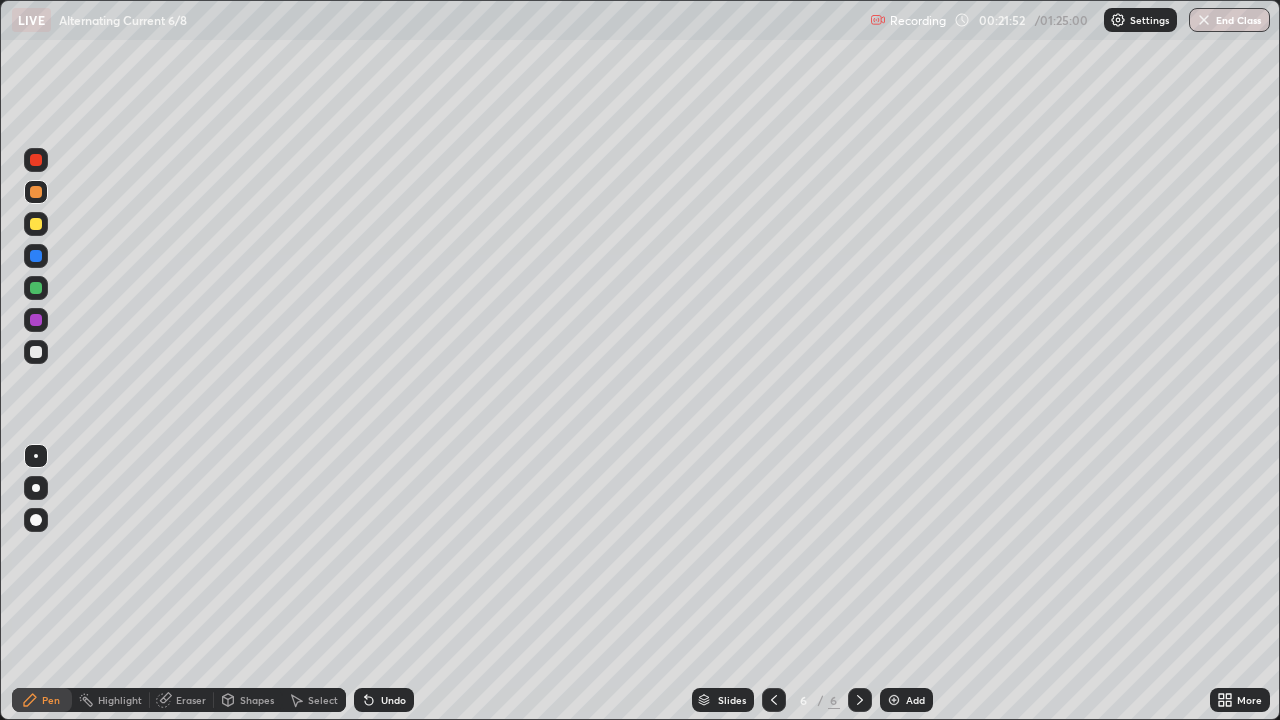 click on "Undo" at bounding box center [384, 700] 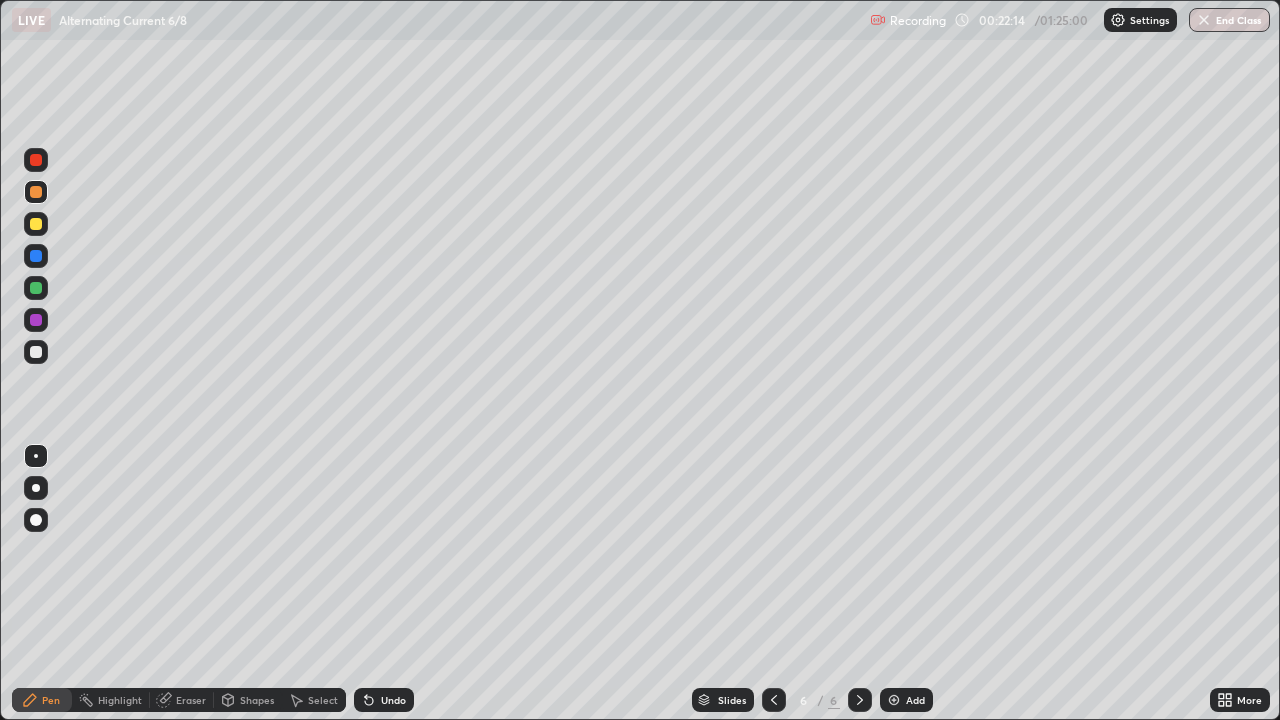 click on "Undo" at bounding box center [384, 700] 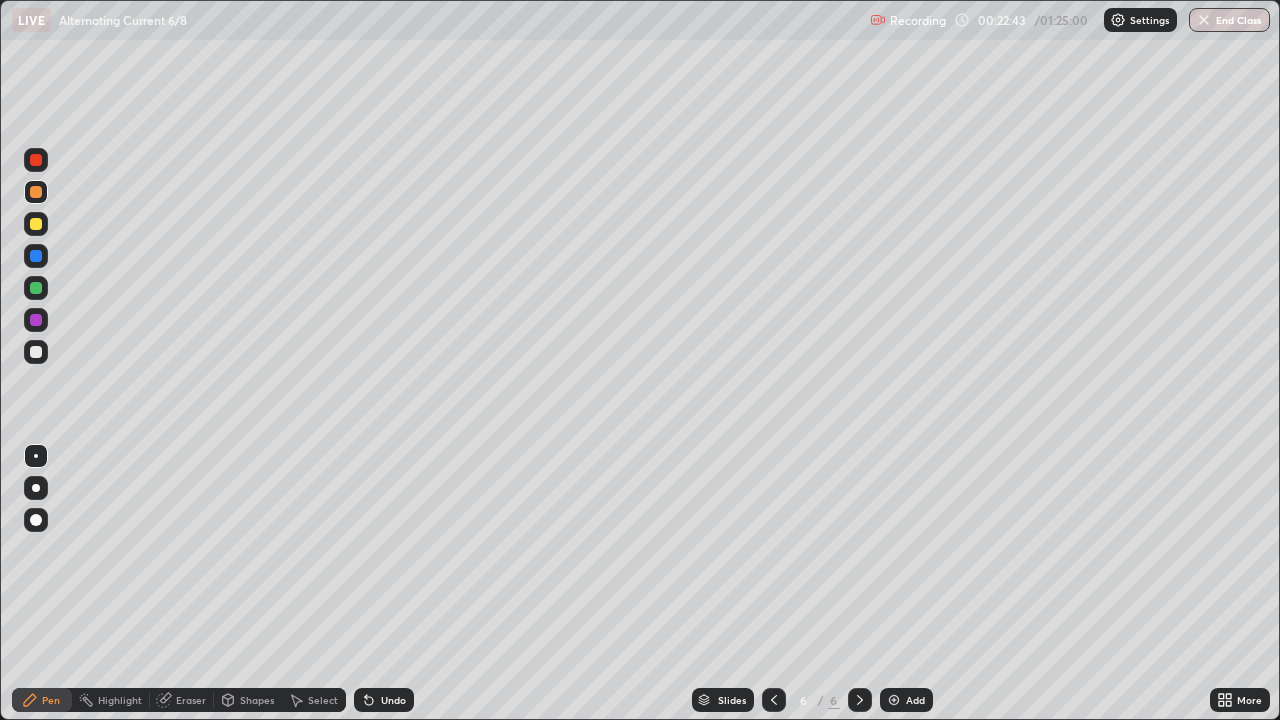click on "Shapes" at bounding box center [257, 700] 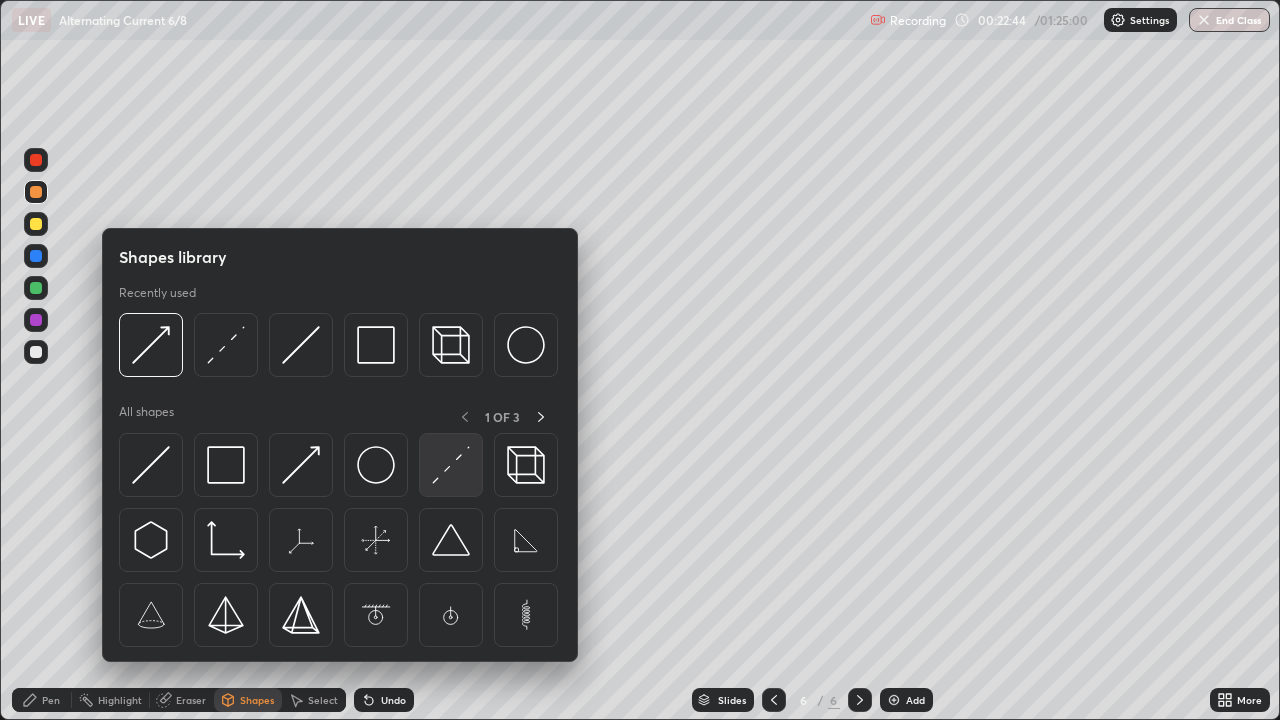 click at bounding box center (451, 465) 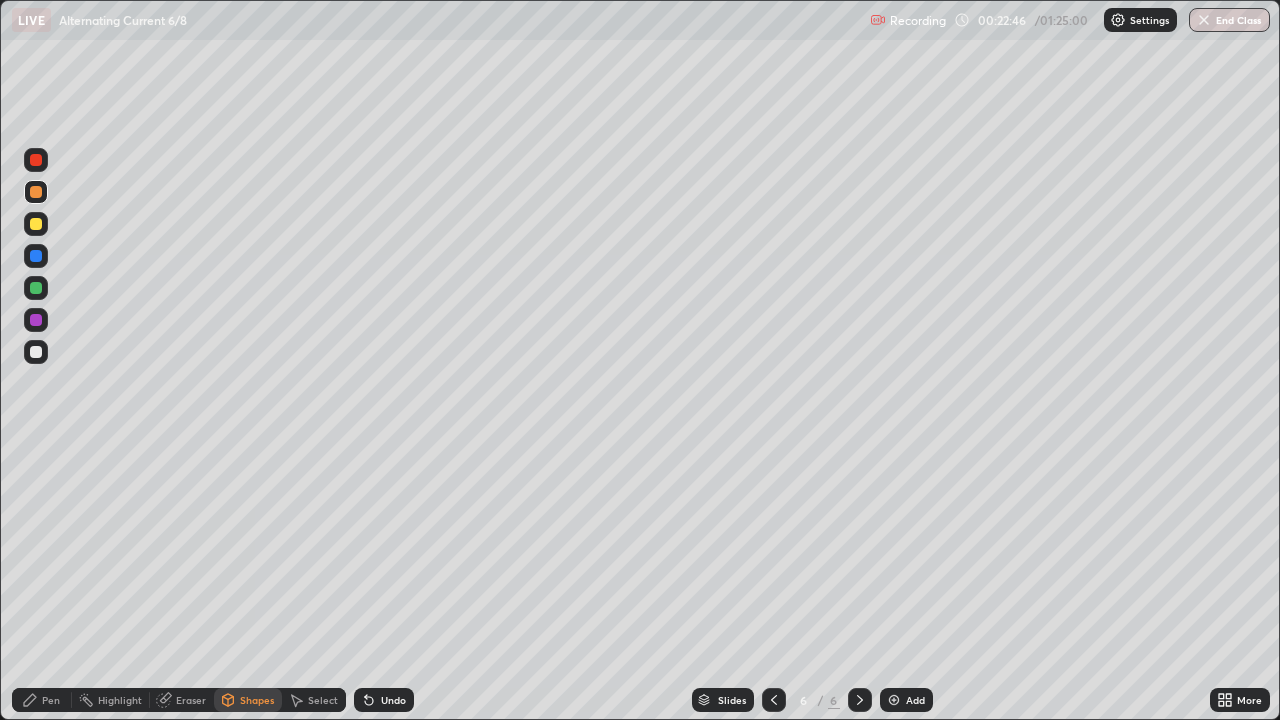 click on "Pen" at bounding box center [42, 700] 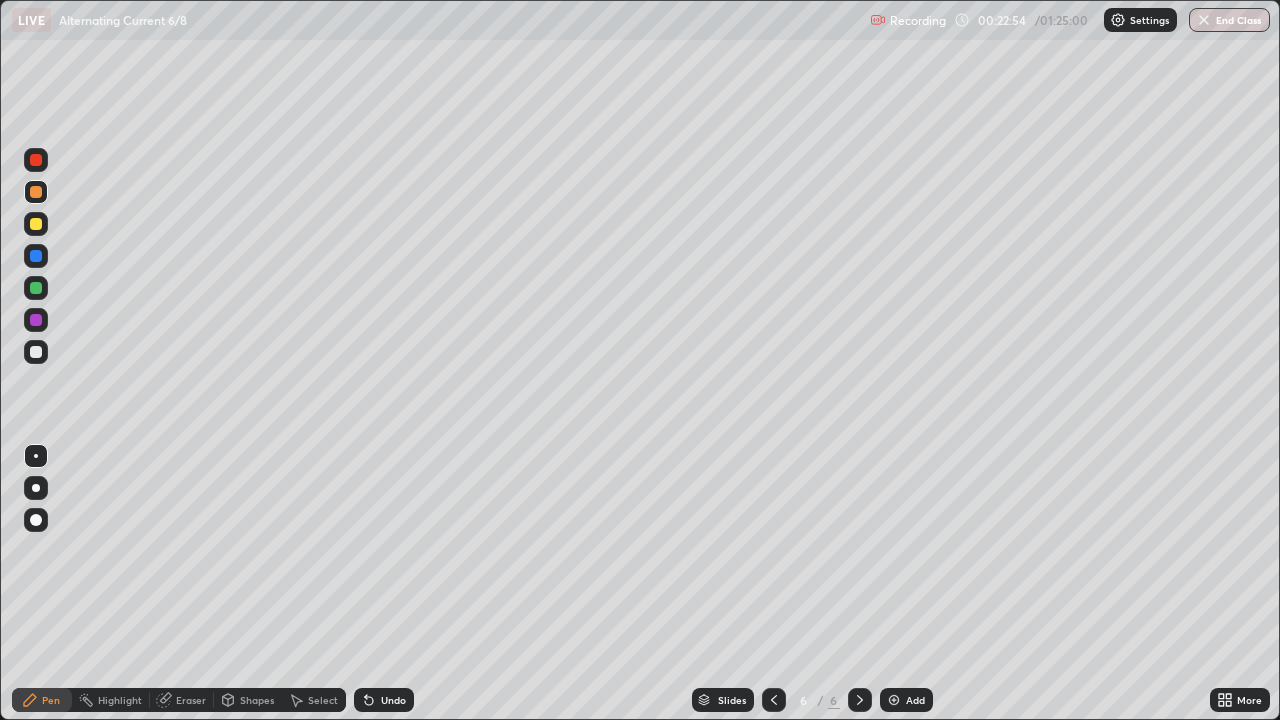 click on "Undo" at bounding box center (393, 700) 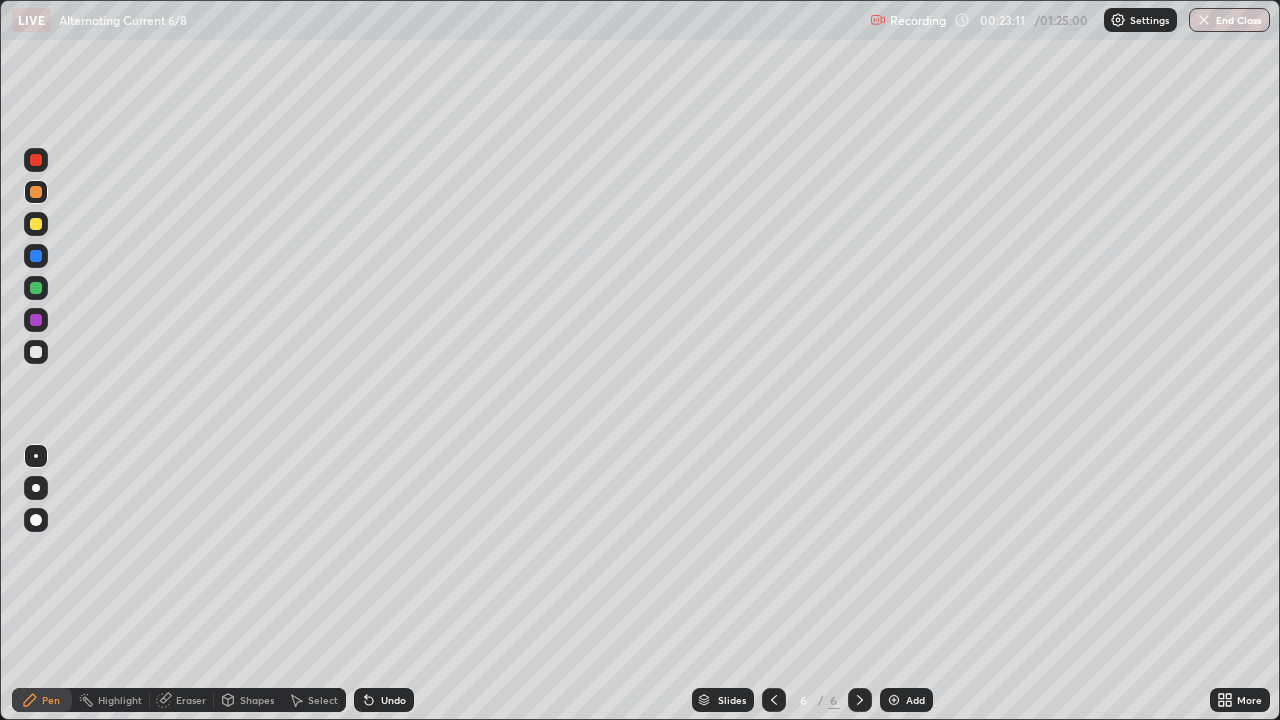 click on "Undo" at bounding box center [384, 700] 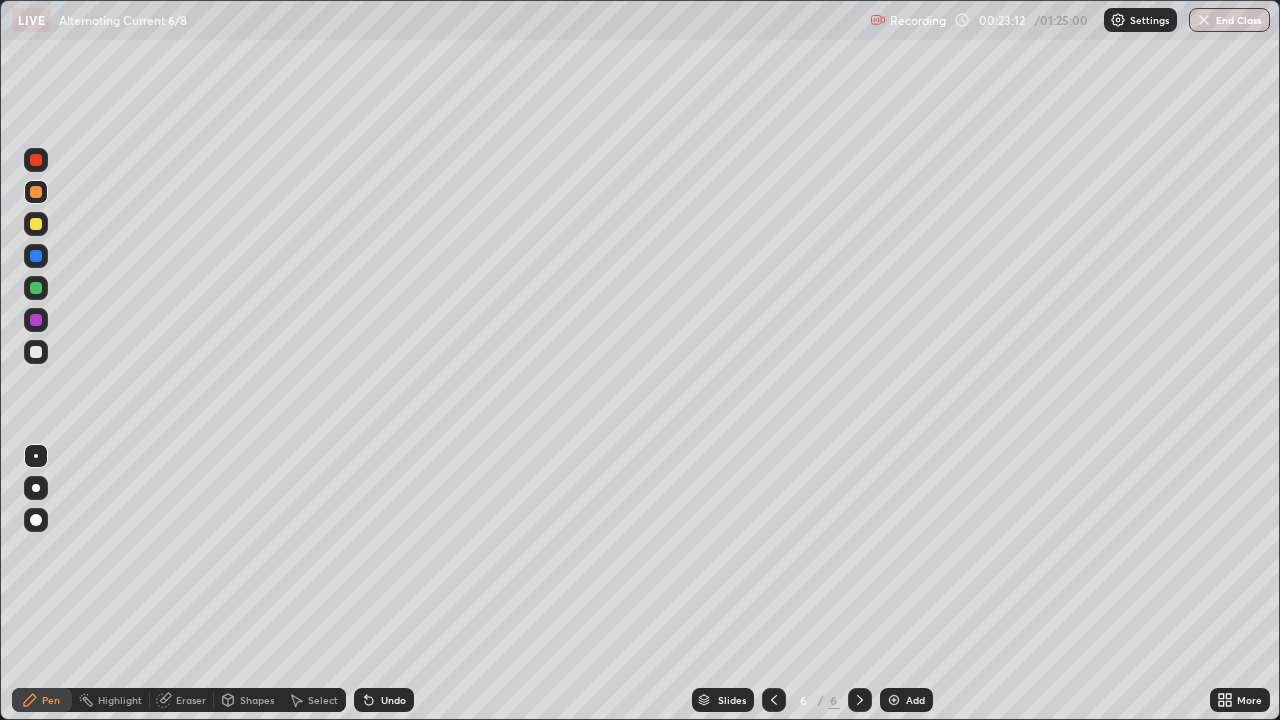 click on "Undo" at bounding box center [384, 700] 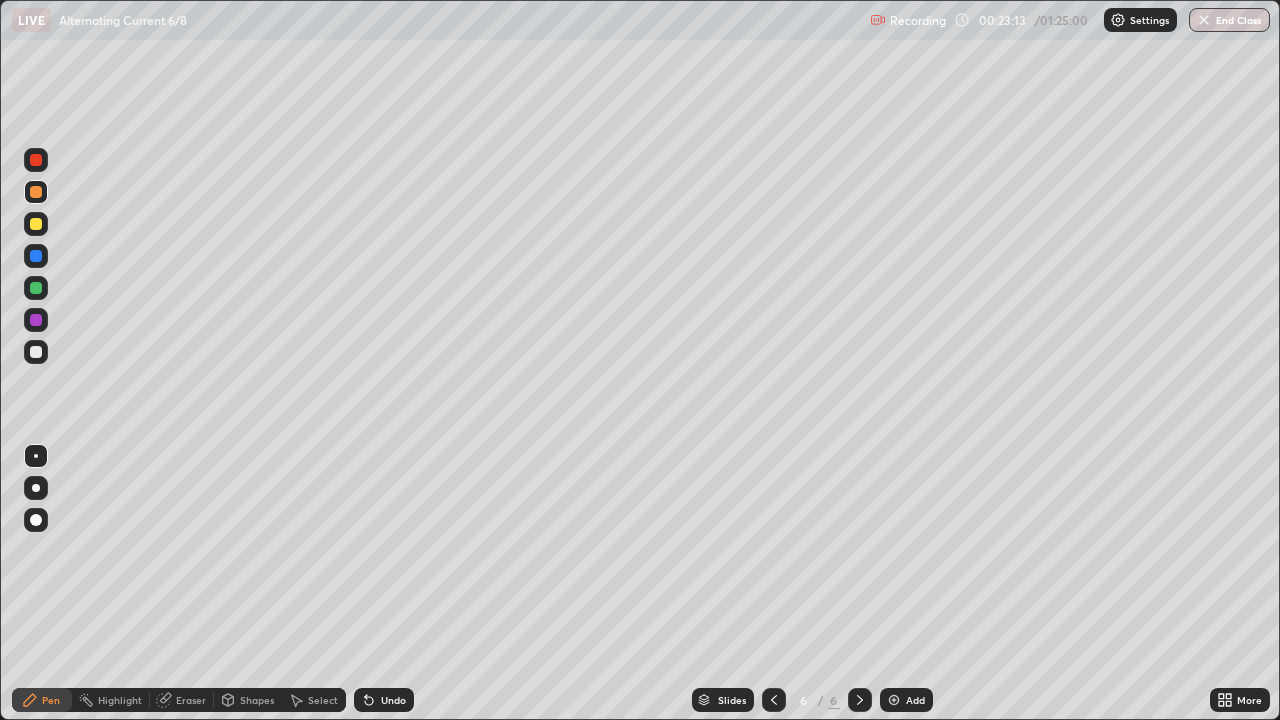 click on "Undo" at bounding box center [393, 700] 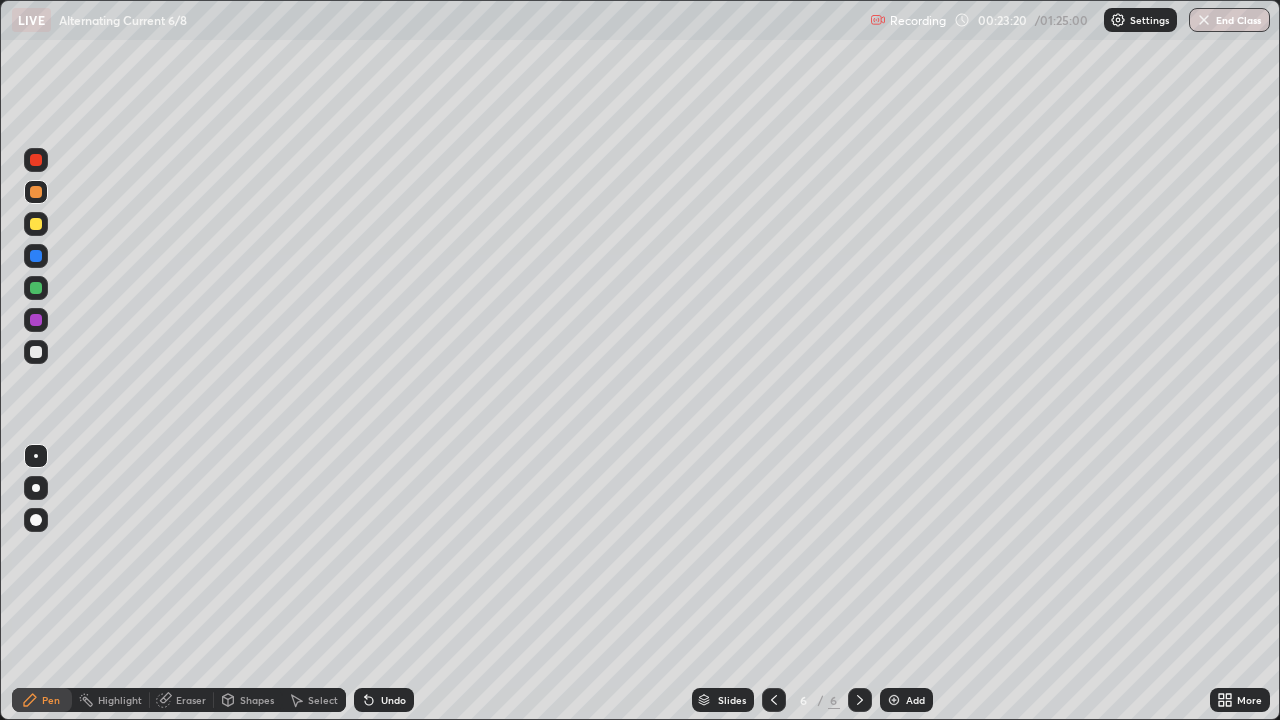click at bounding box center (36, 288) 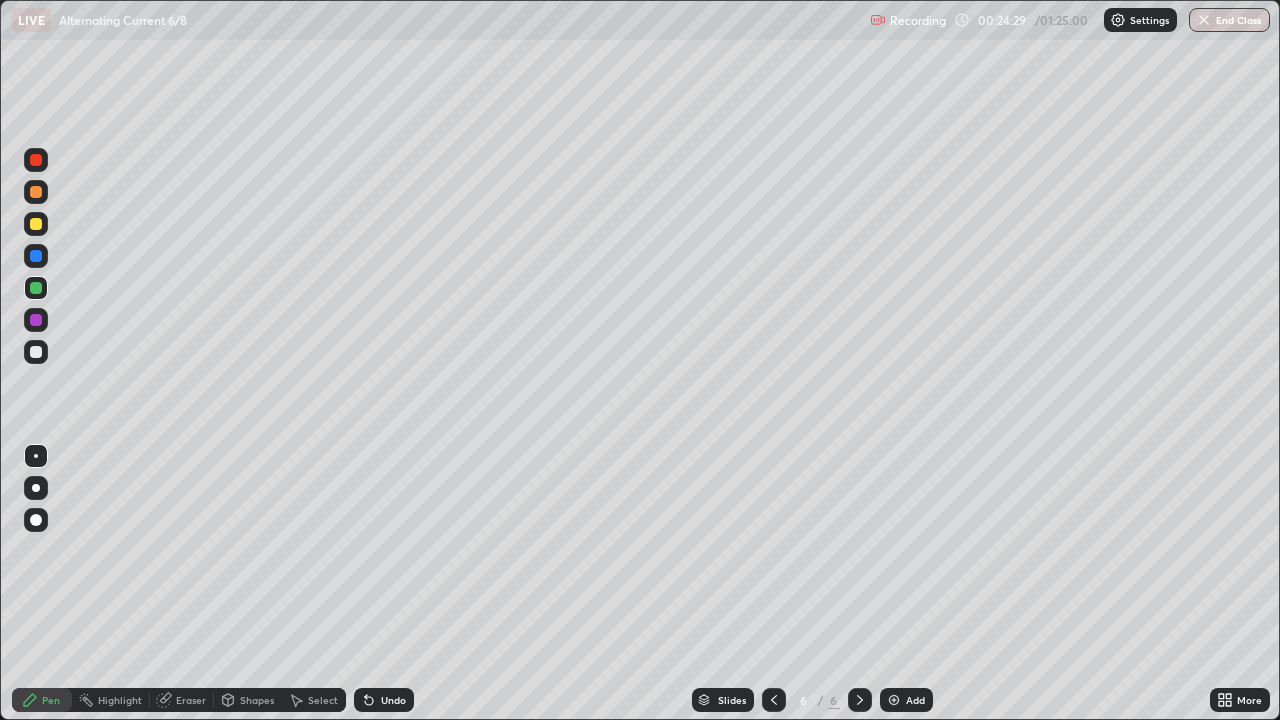 click on "Select" at bounding box center [323, 700] 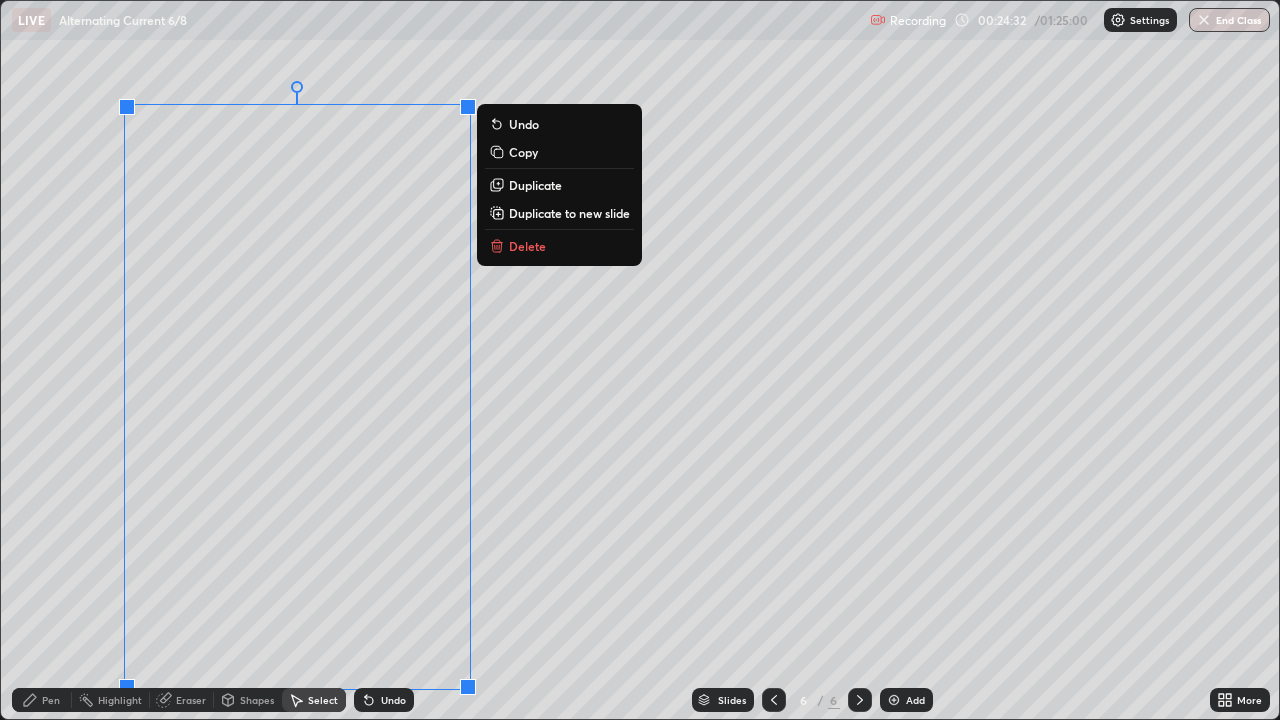 click on "Duplicate to new slide" at bounding box center (569, 213) 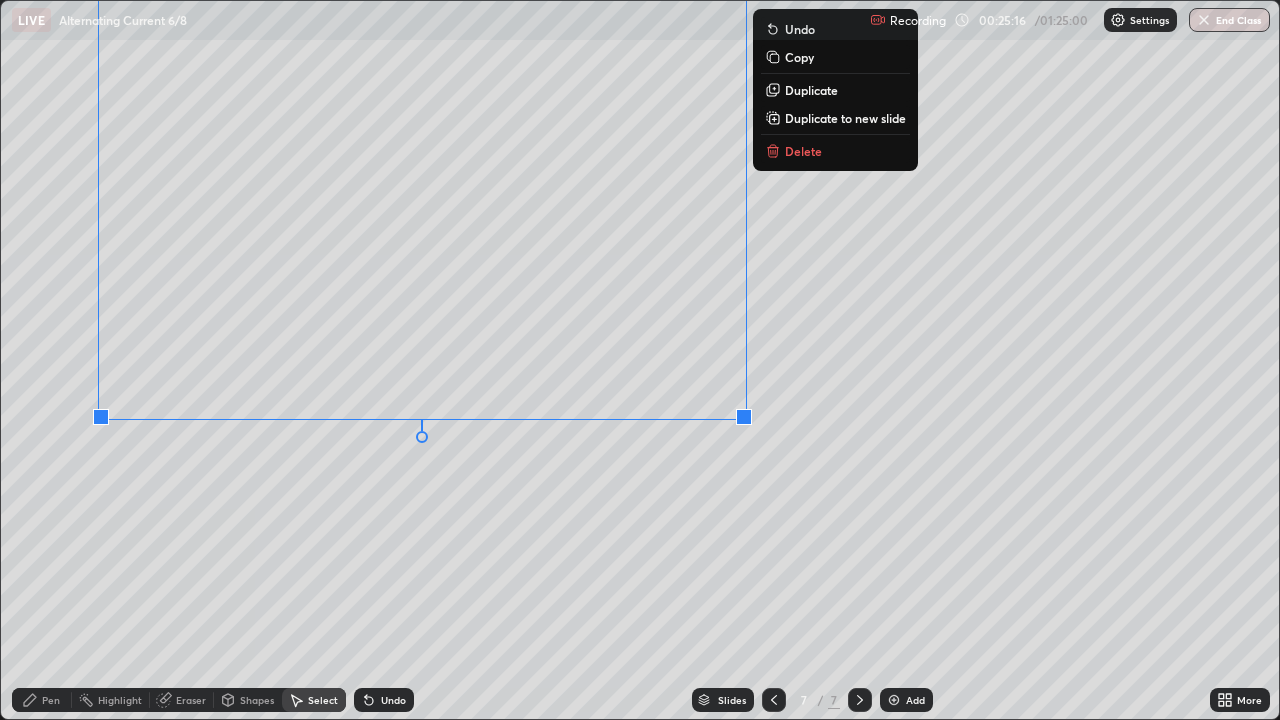 click on "Pen" at bounding box center (42, 700) 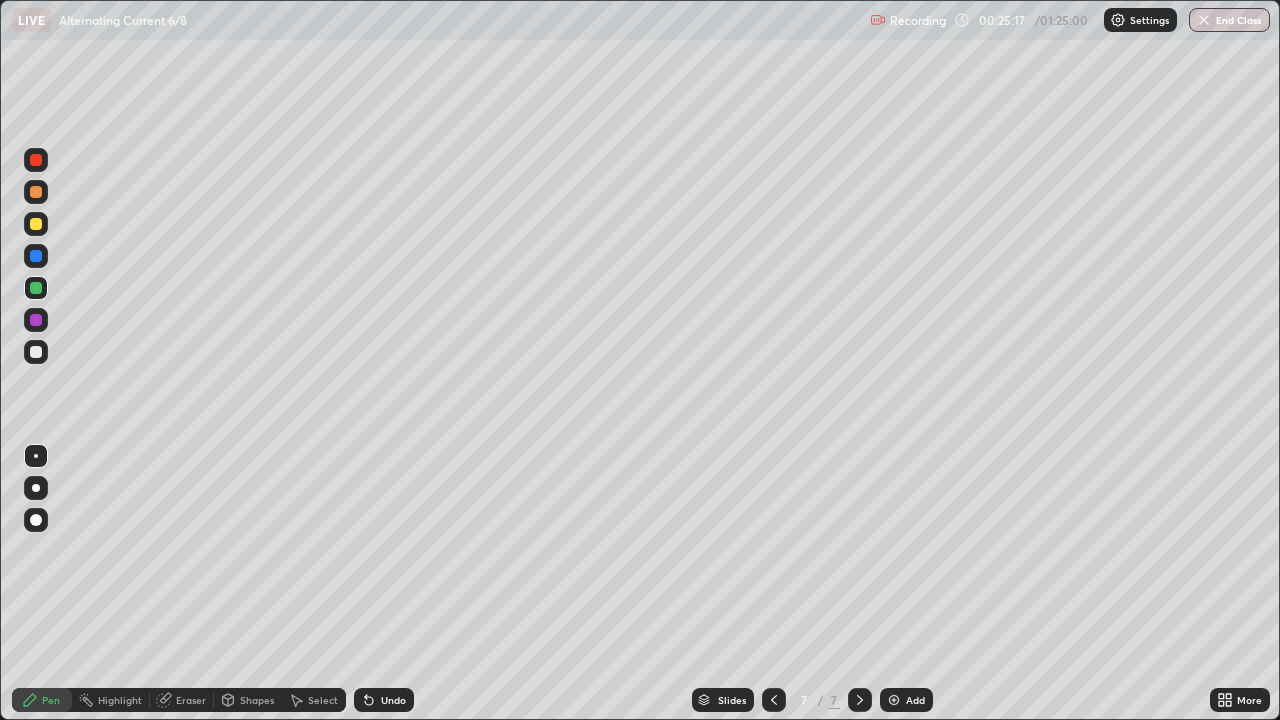 click at bounding box center (36, 352) 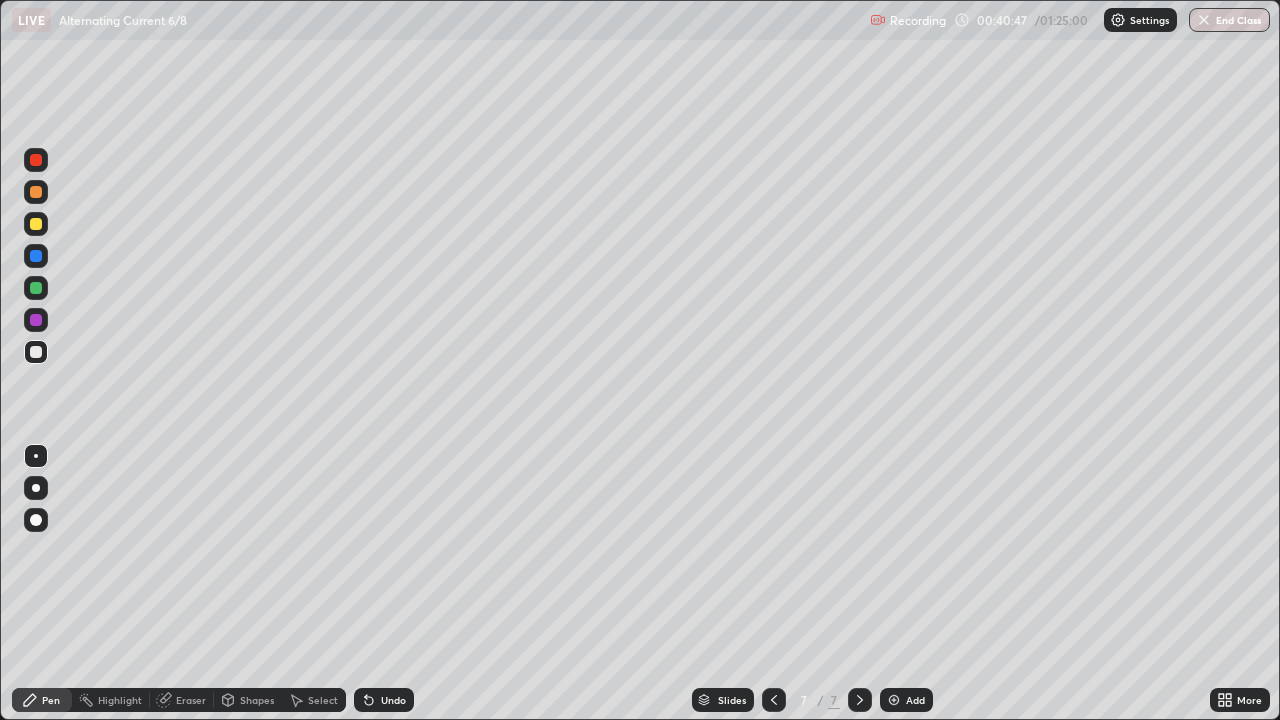 click on "Add" at bounding box center (915, 700) 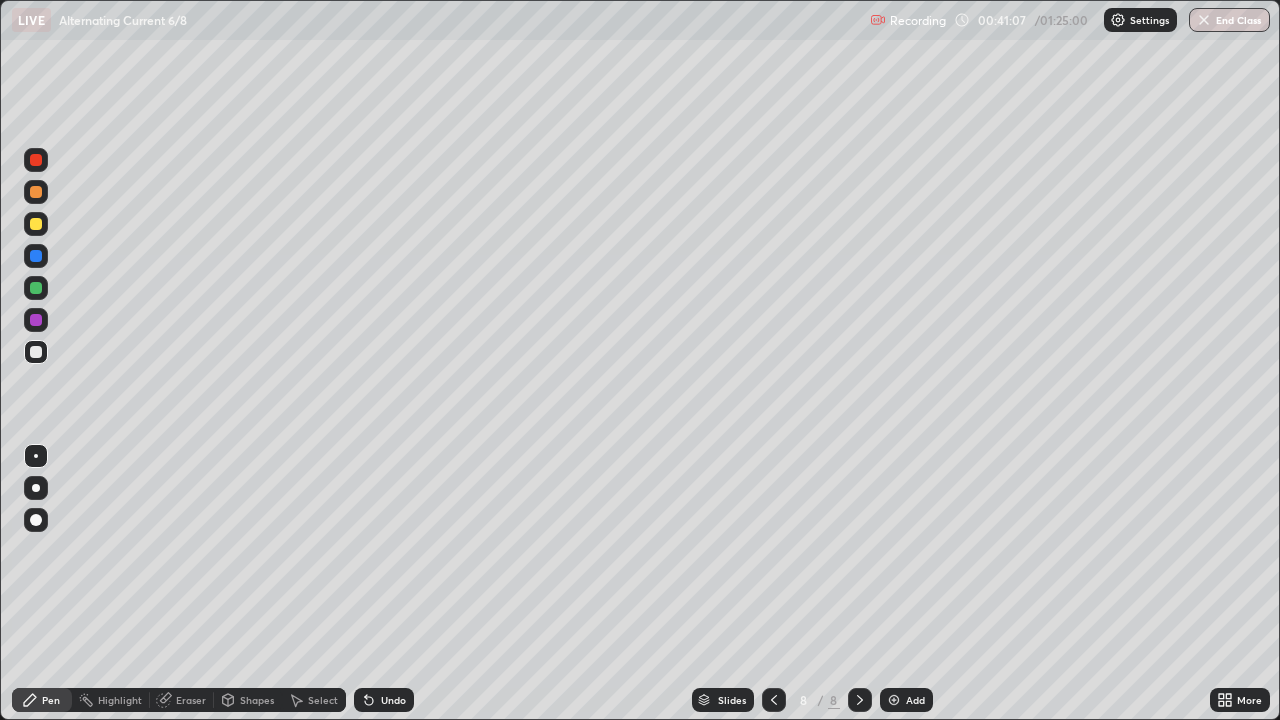 click on "Eraser" at bounding box center [191, 700] 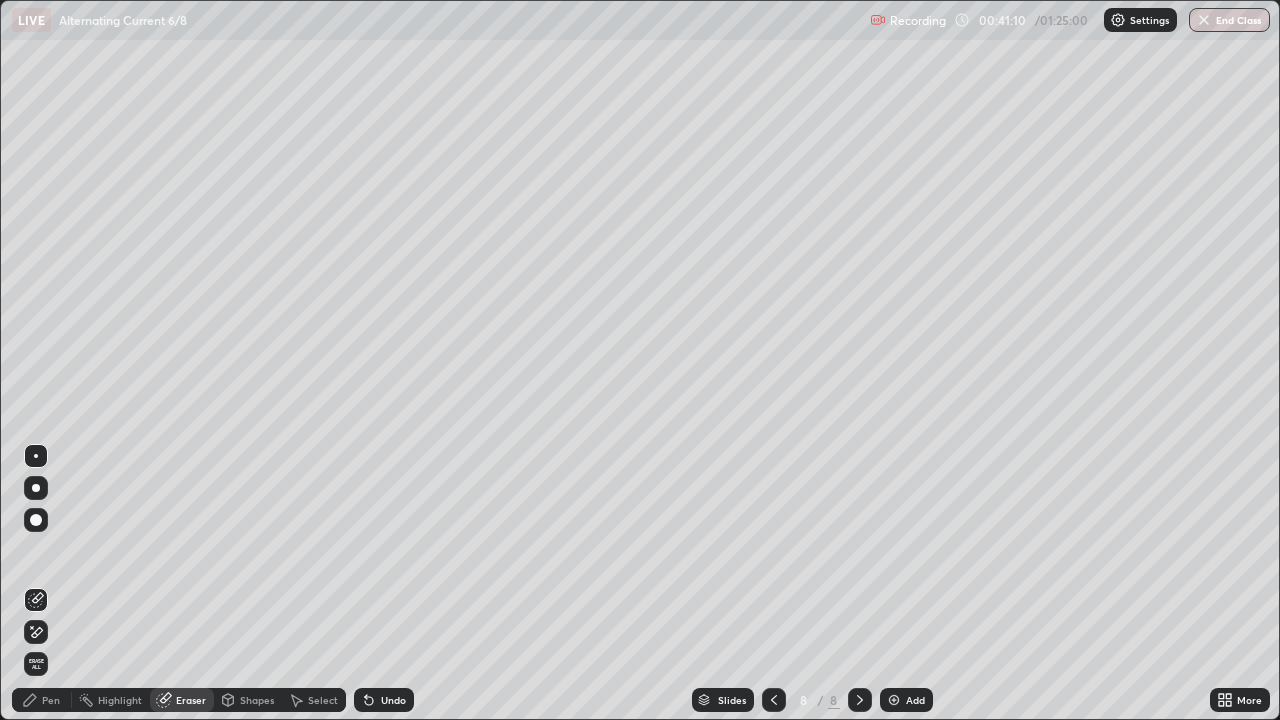 click on "Pen" at bounding box center [51, 700] 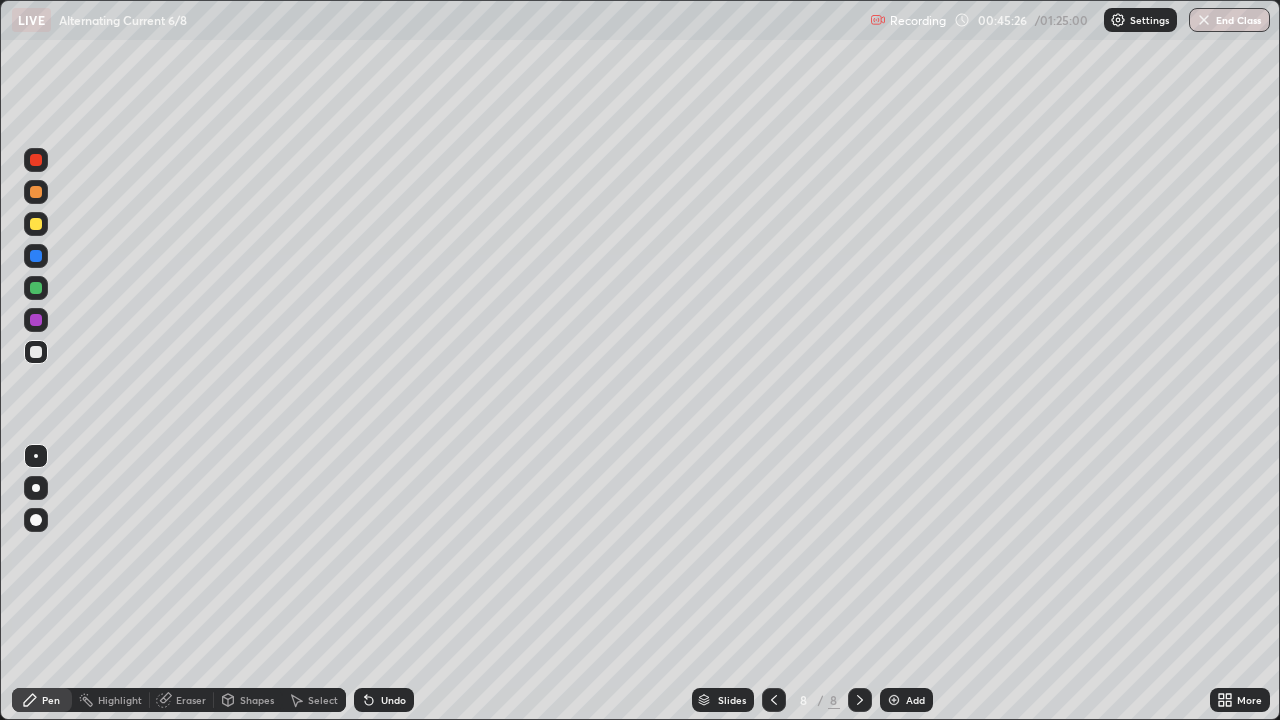click on "Add" at bounding box center (906, 700) 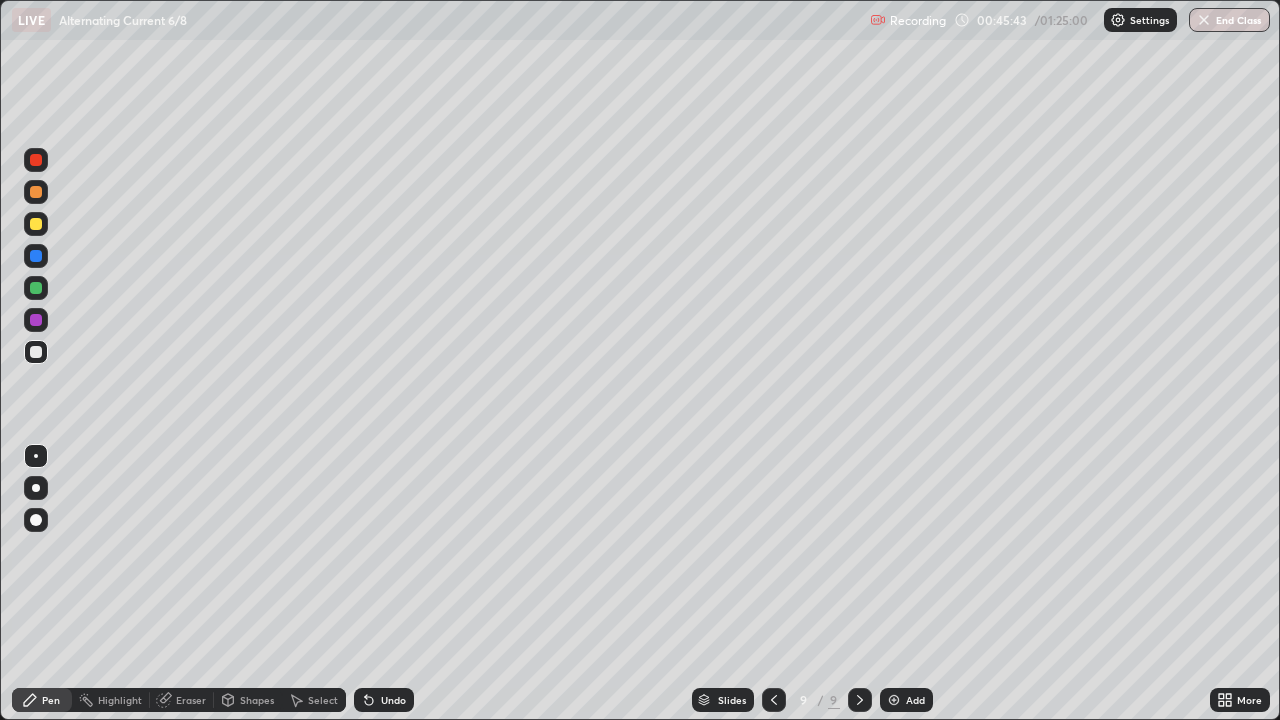 click at bounding box center [36, 192] 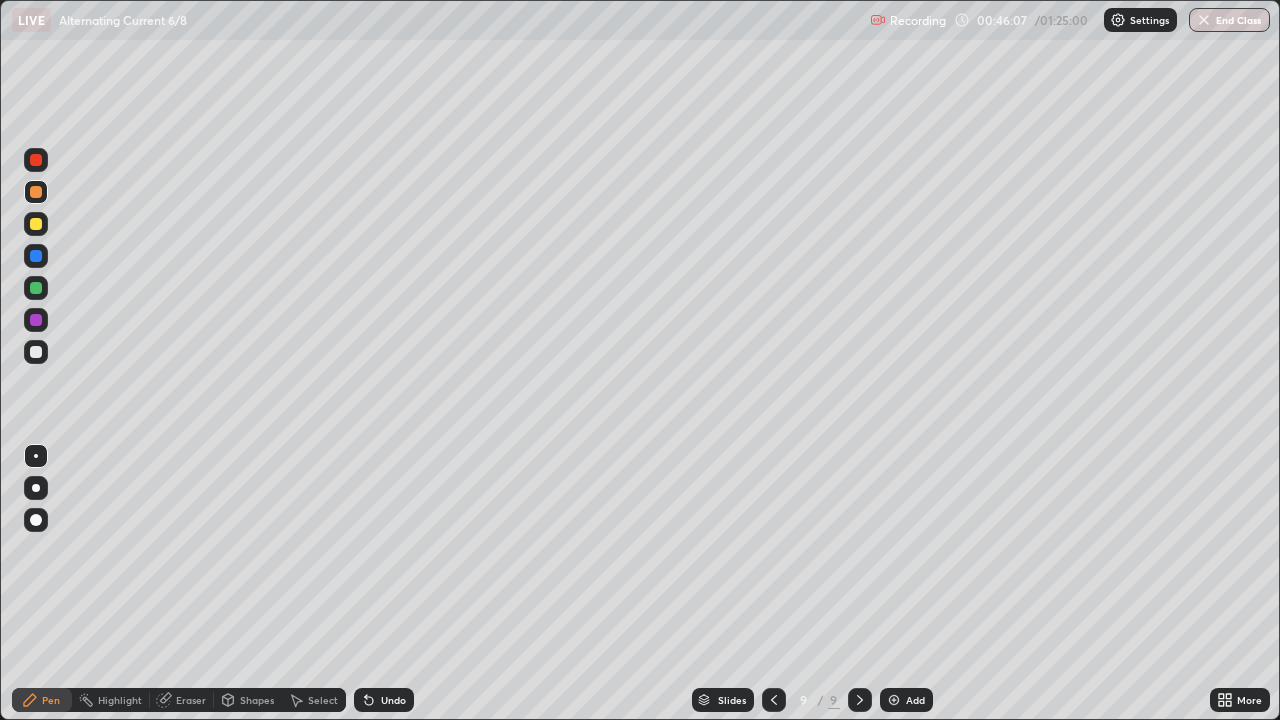 click 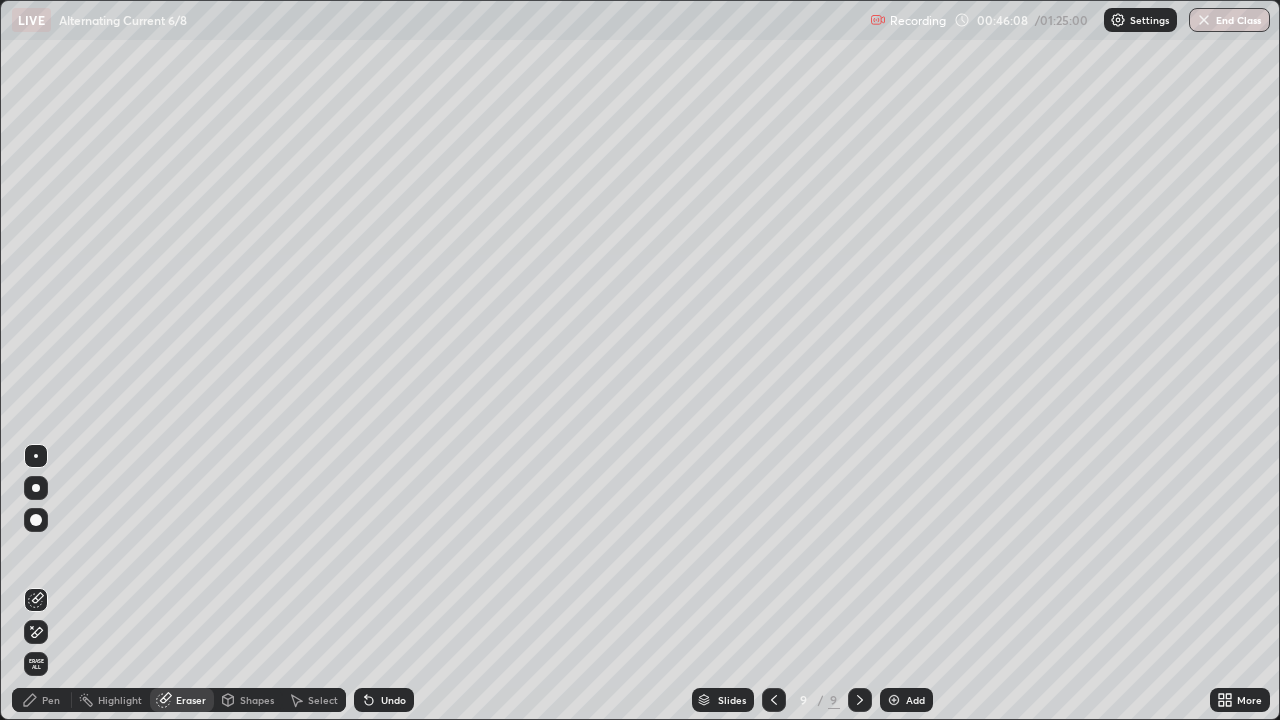 click on "Pen" at bounding box center [51, 700] 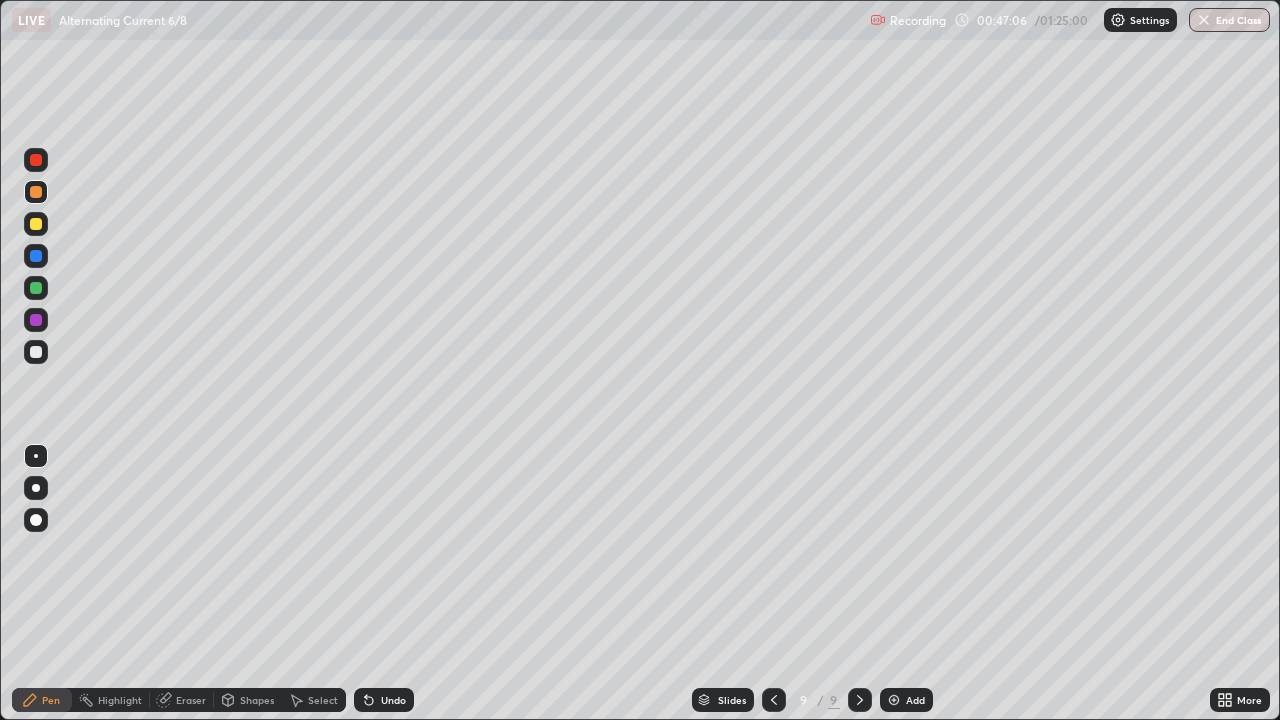 click at bounding box center [36, 288] 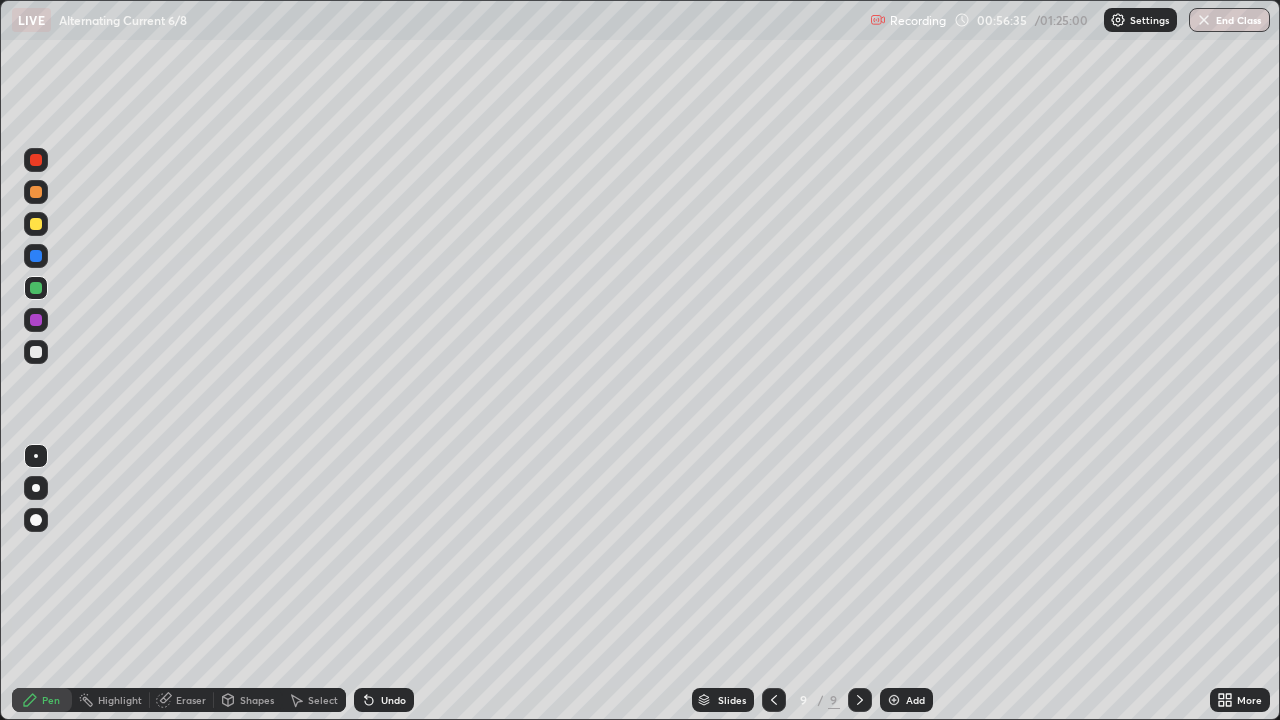 click on "Add" at bounding box center (915, 700) 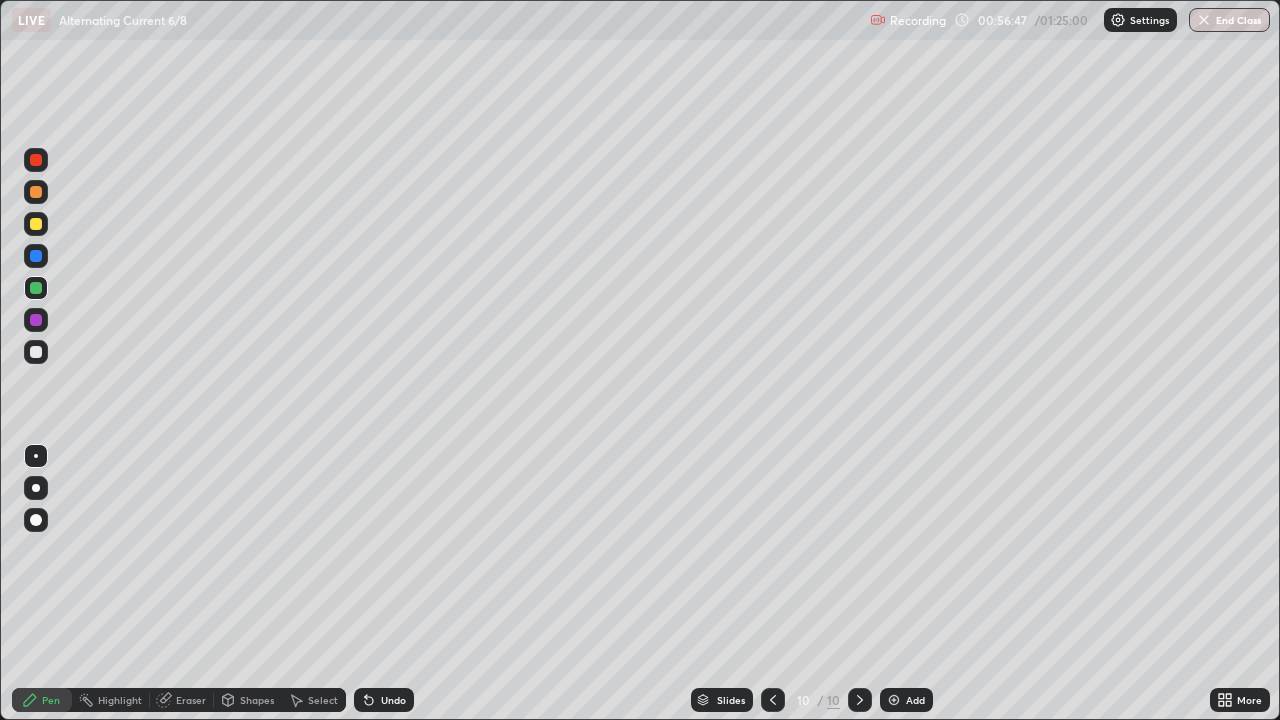 click at bounding box center [36, 488] 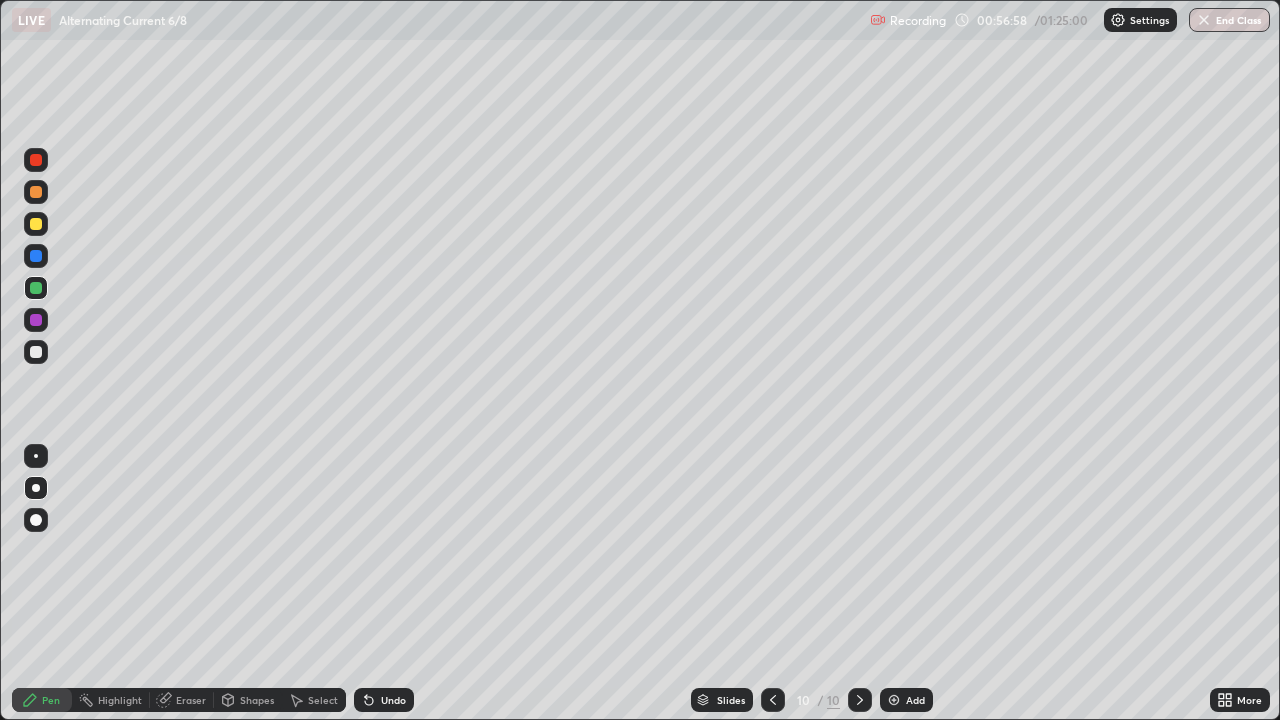 click on "Undo" at bounding box center [393, 700] 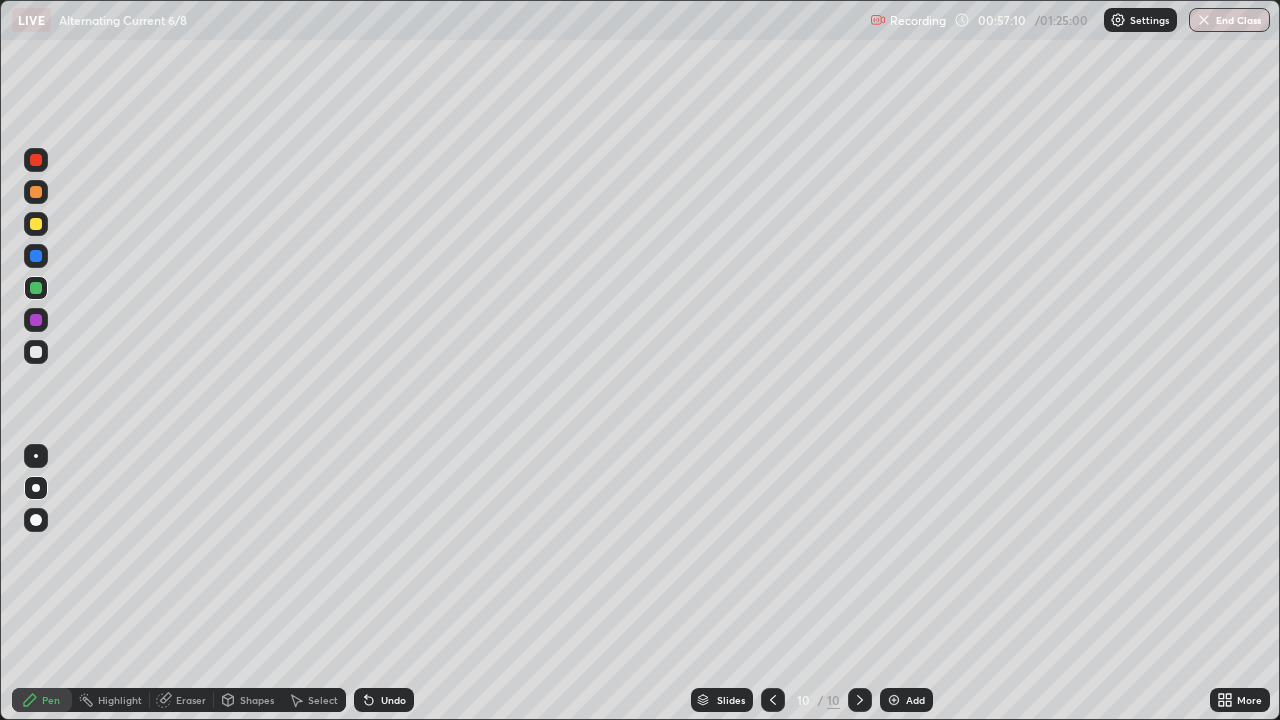click at bounding box center (36, 224) 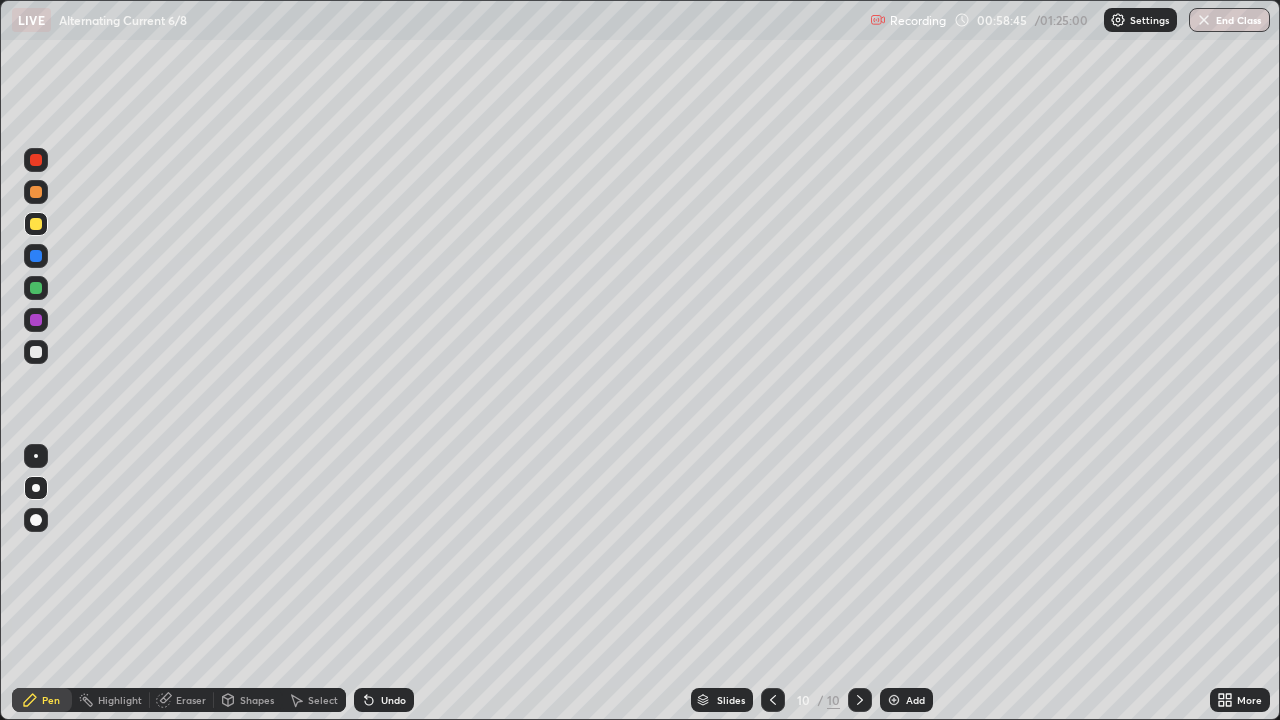 click at bounding box center (36, 352) 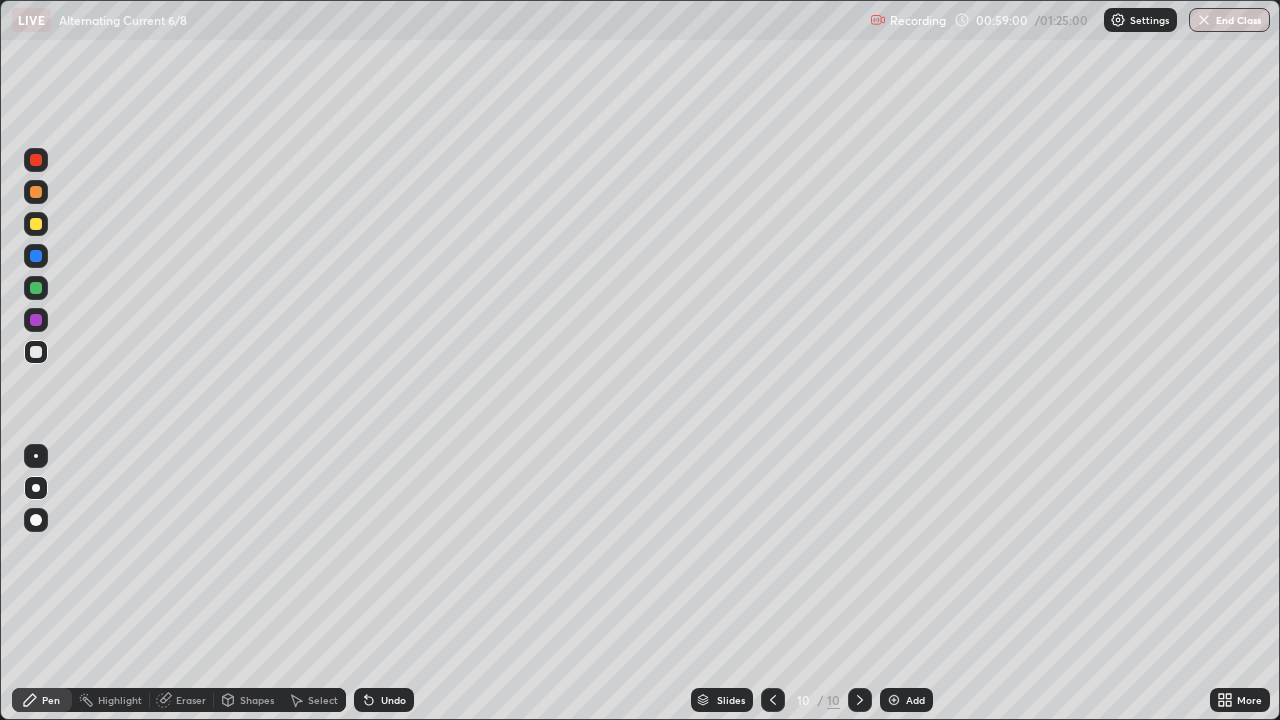 click on "Eraser" at bounding box center [191, 700] 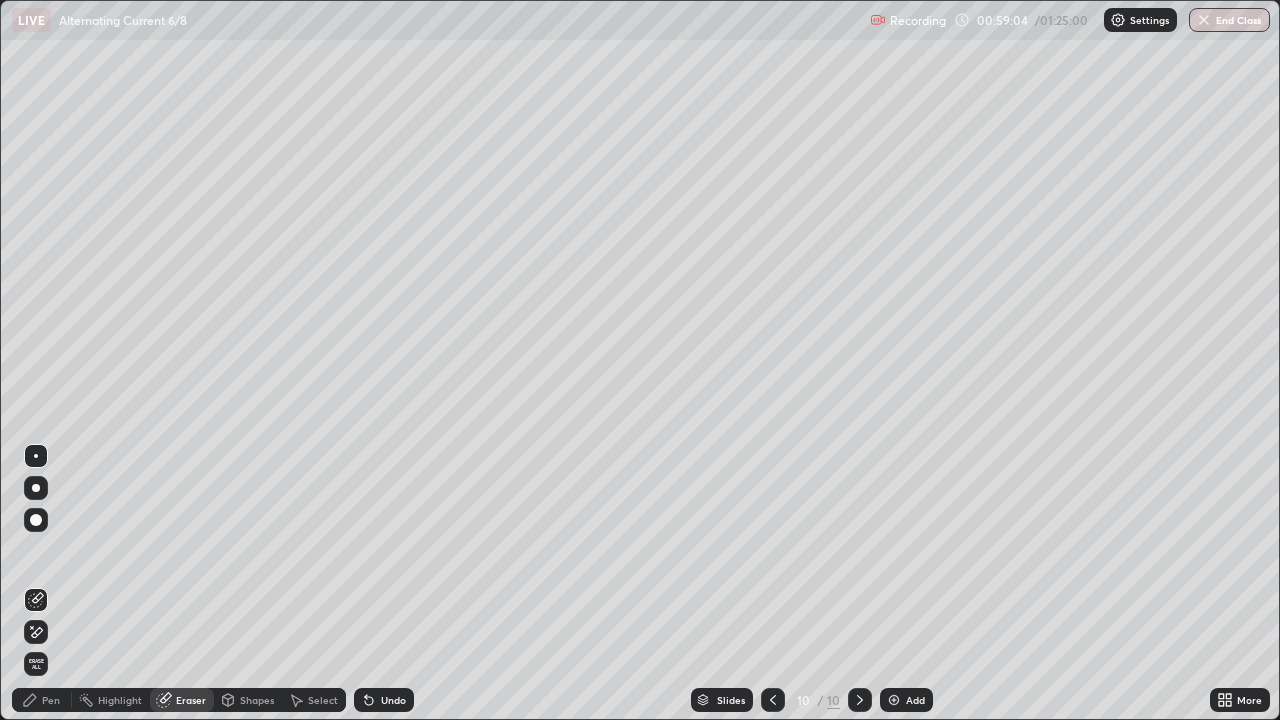 click on "Pen" at bounding box center (51, 700) 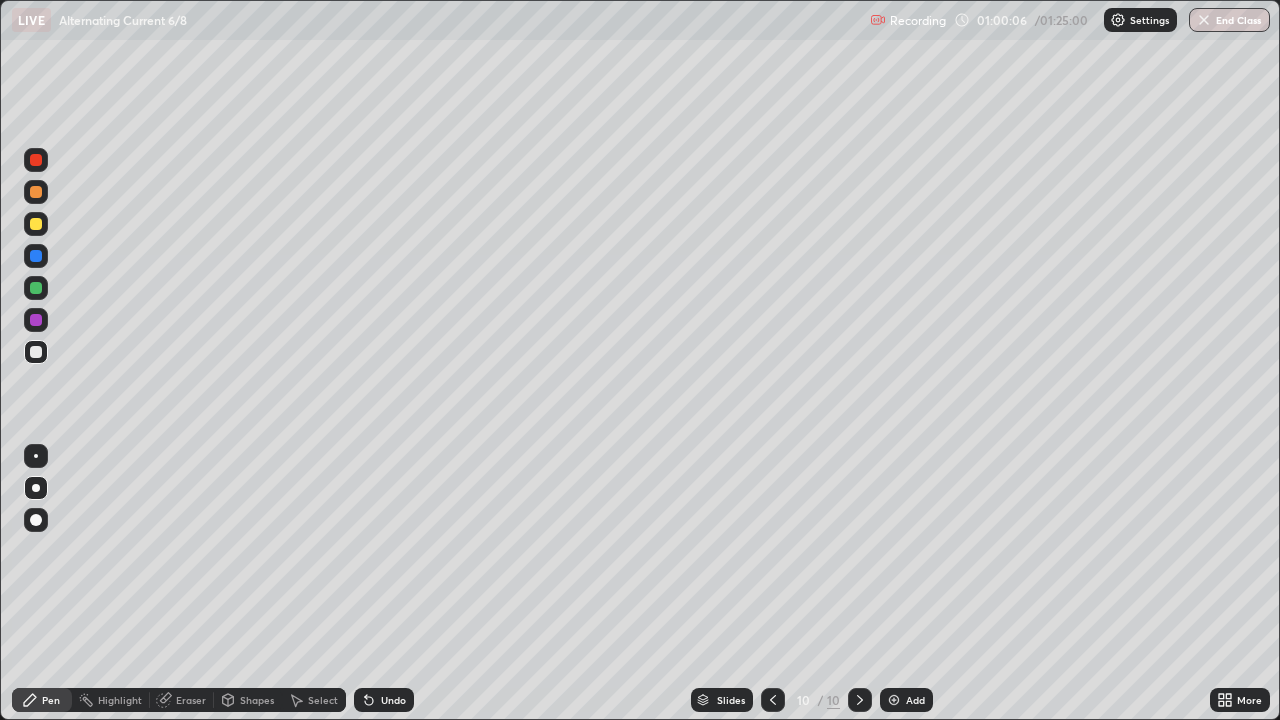 click on "Undo" at bounding box center [393, 700] 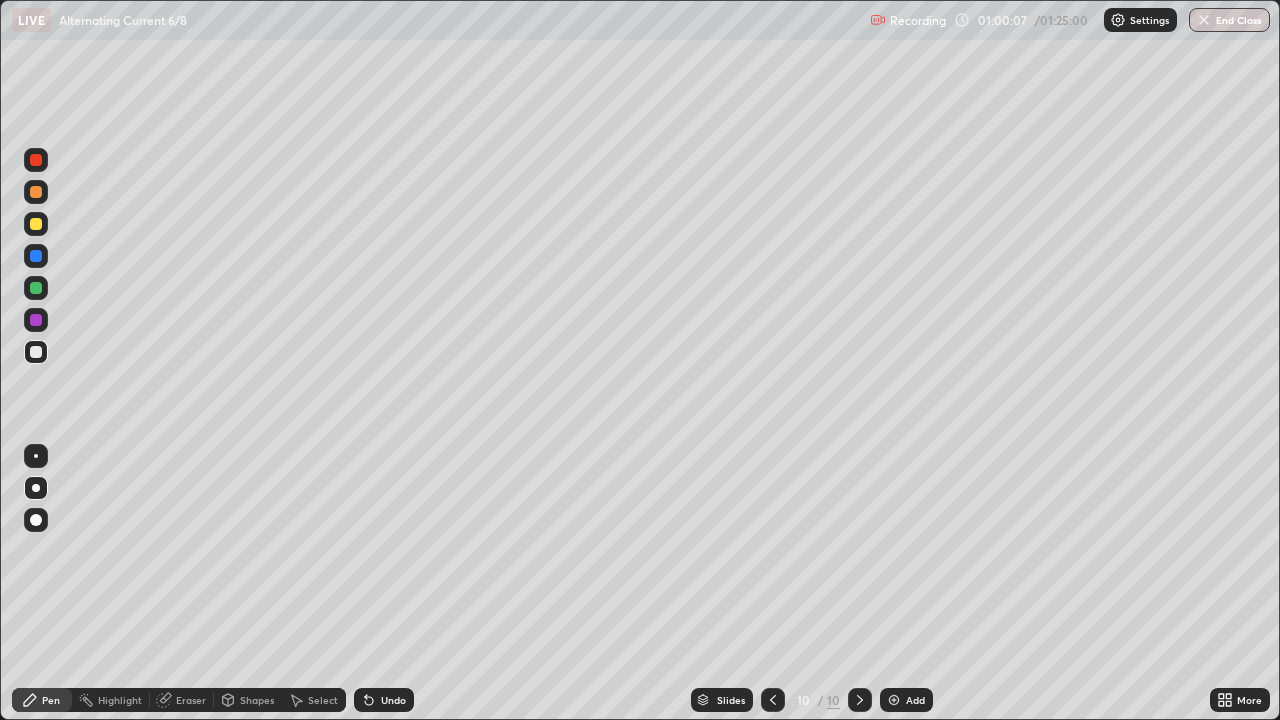 click on "Undo" at bounding box center (384, 700) 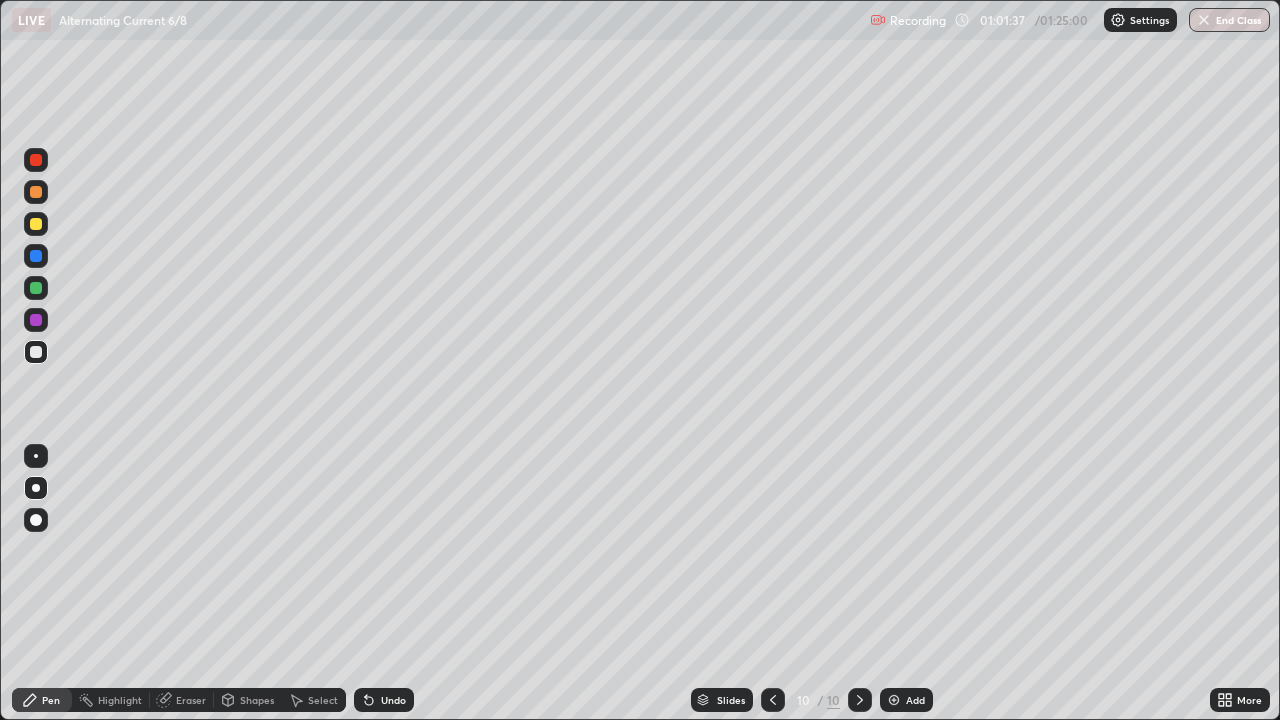 click on "Undo" at bounding box center [384, 700] 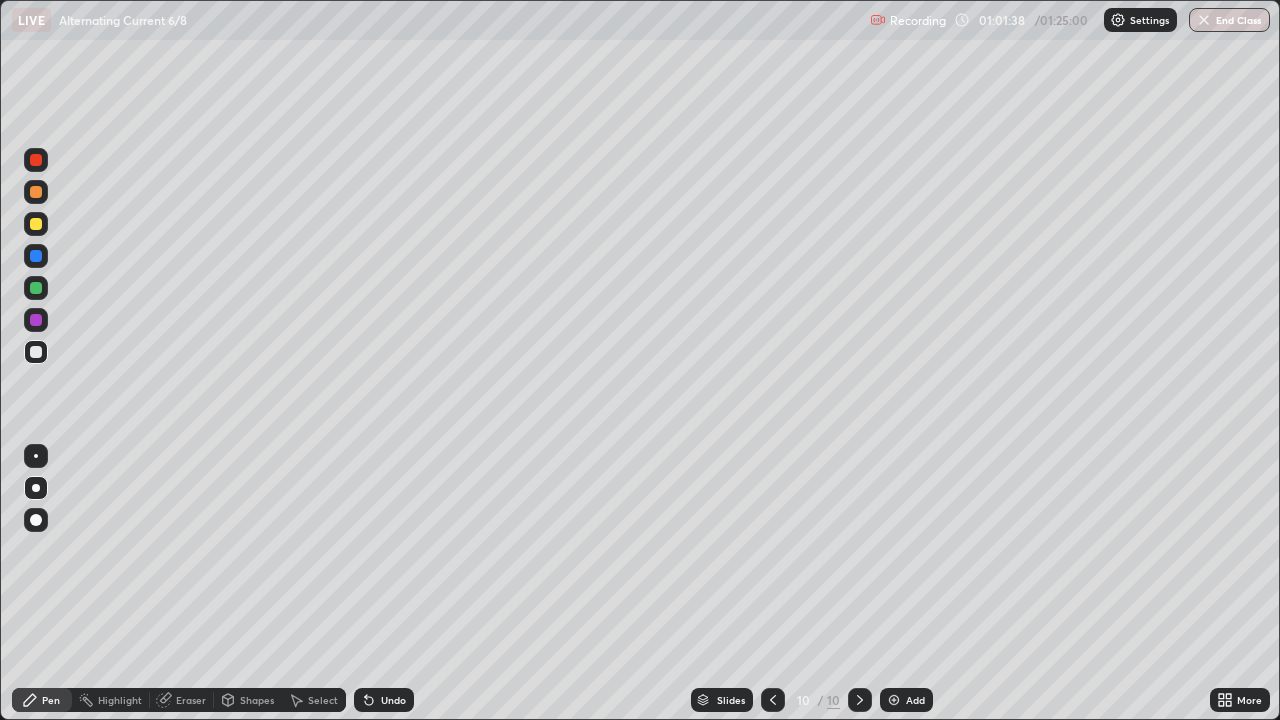 click on "Undo" at bounding box center (393, 700) 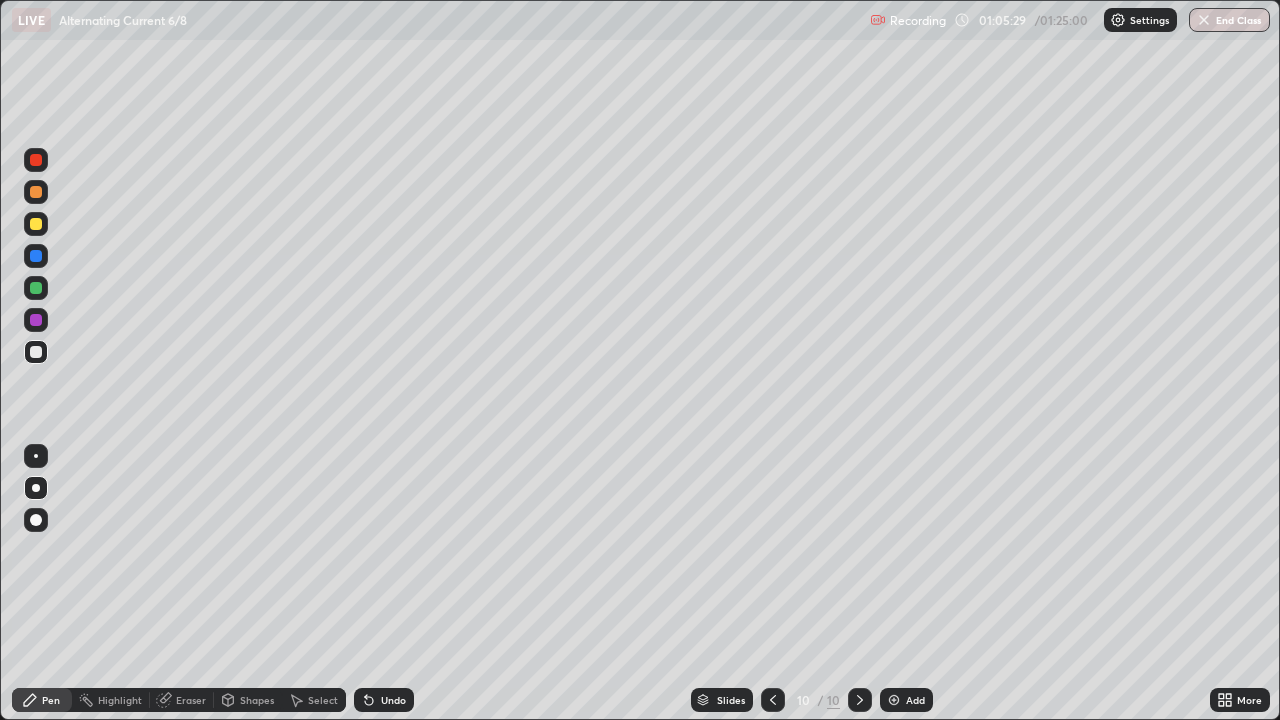 click on "Select" at bounding box center [323, 700] 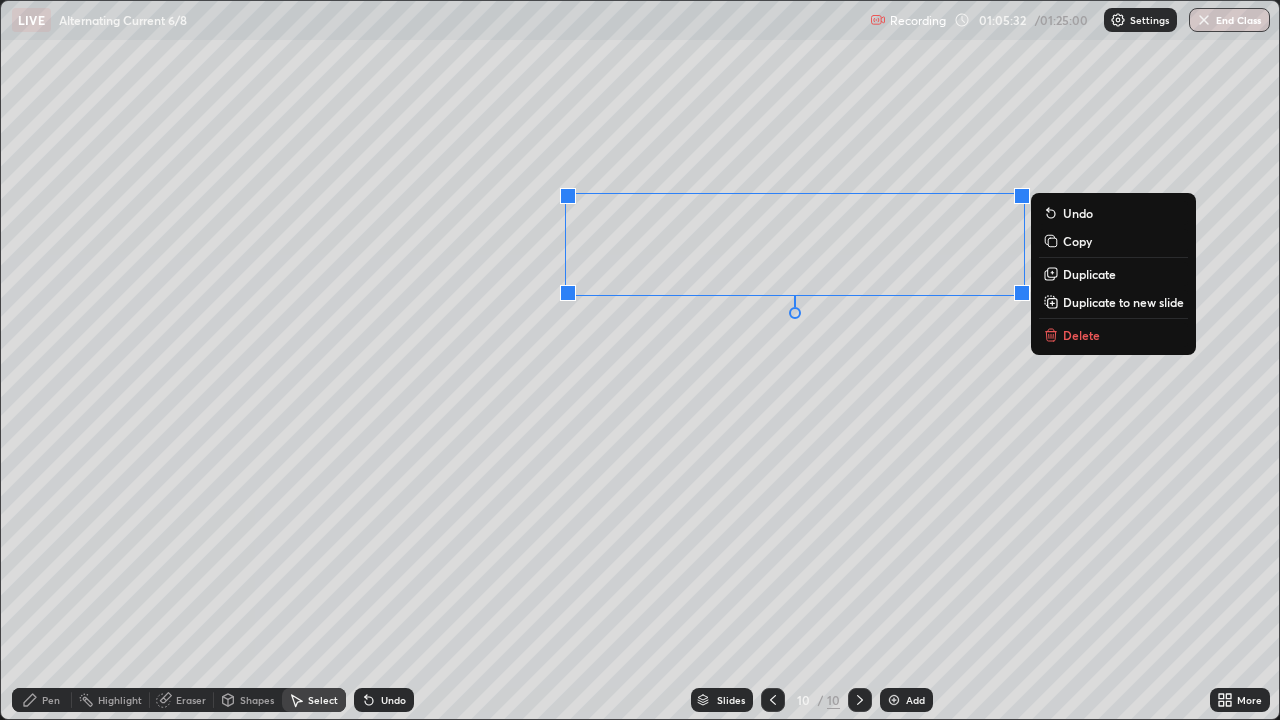 click on "Duplicate" at bounding box center [1089, 274] 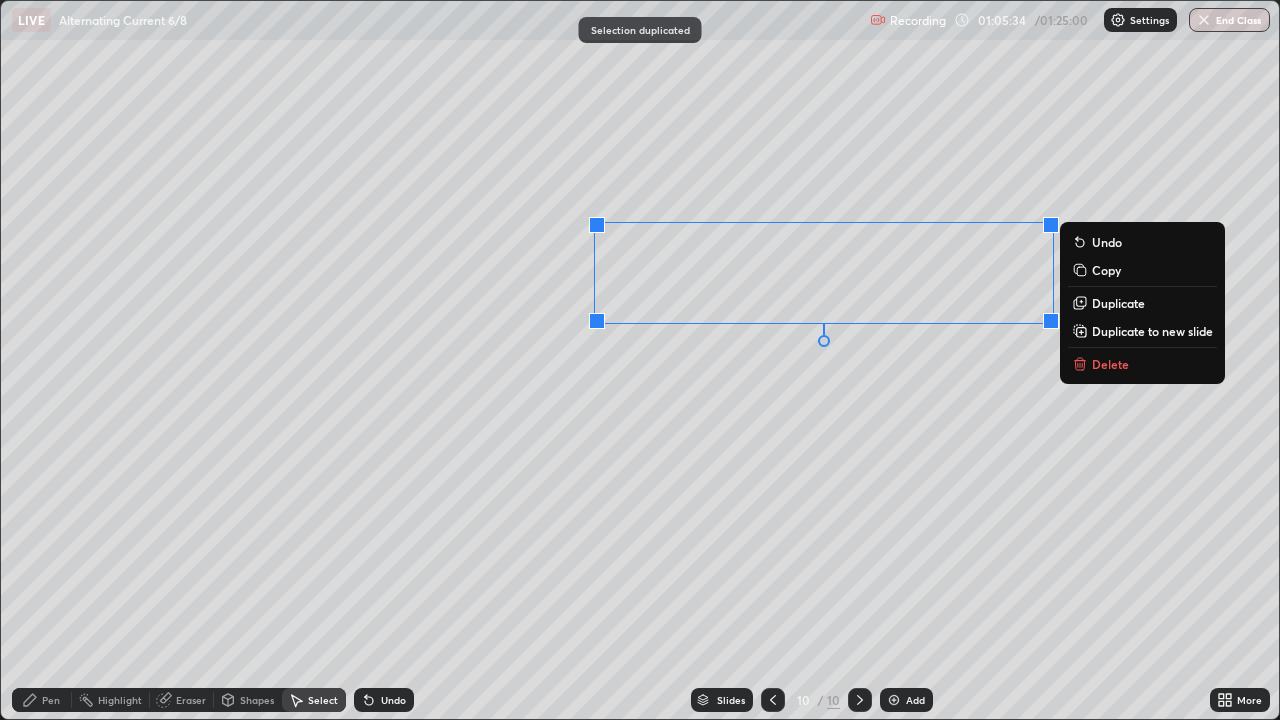 click on "Undo" at bounding box center (393, 700) 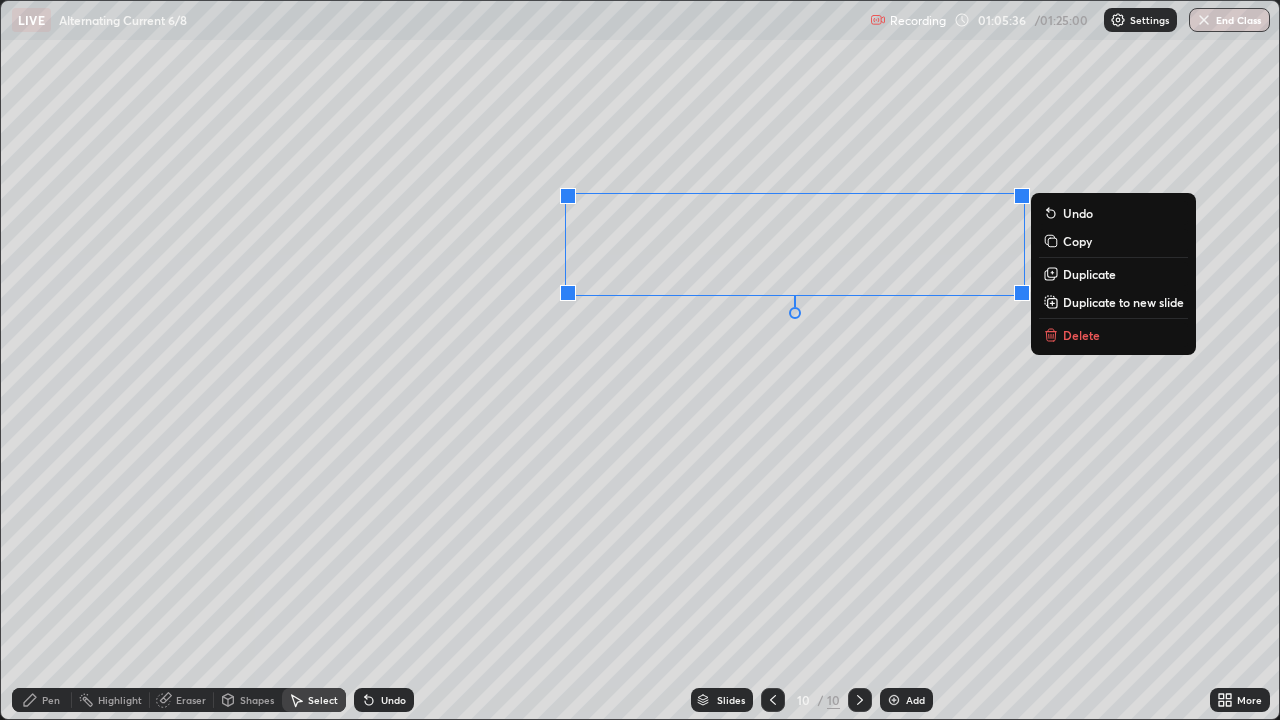 click on "Duplicate to new slide" at bounding box center [1123, 302] 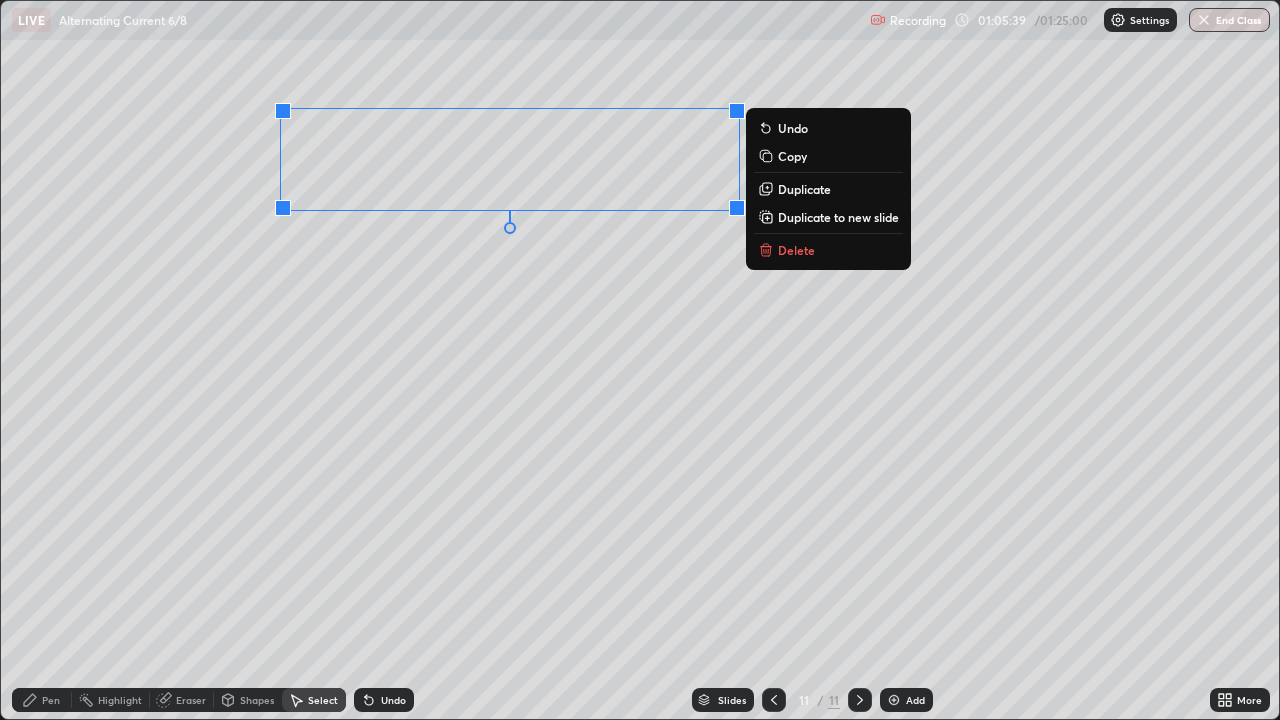 click 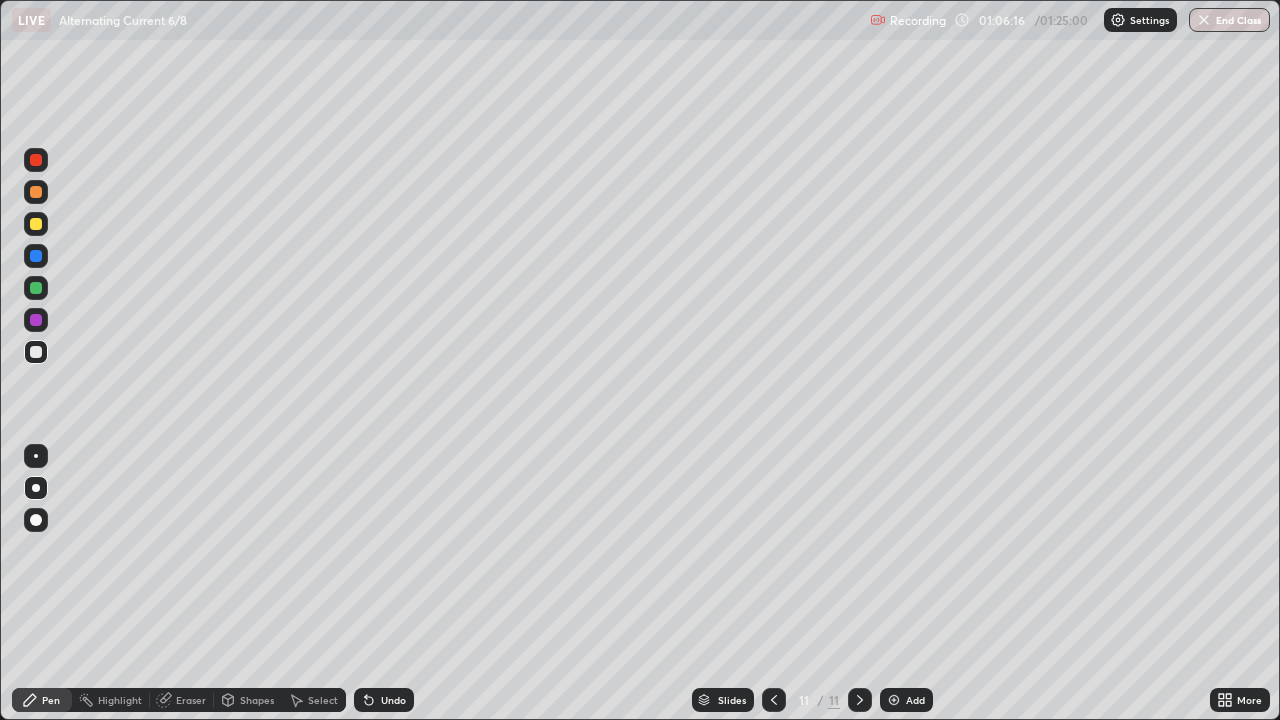 click 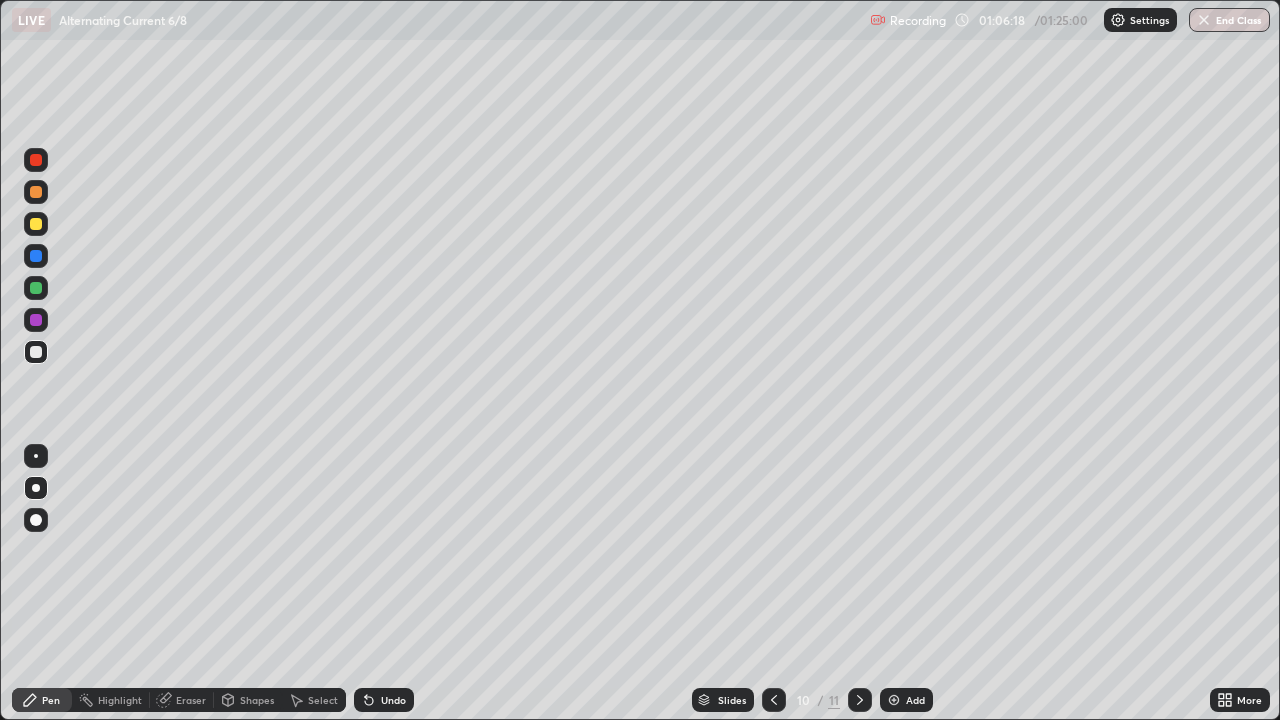 click 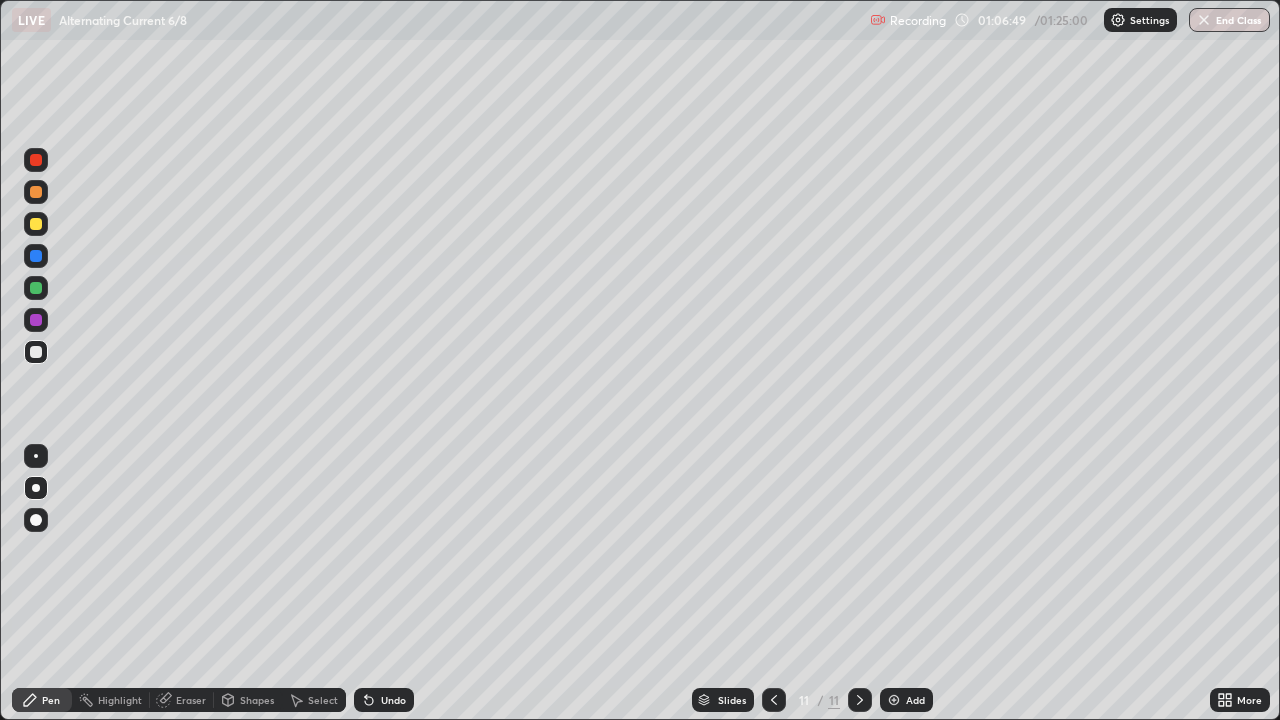 click at bounding box center (36, 288) 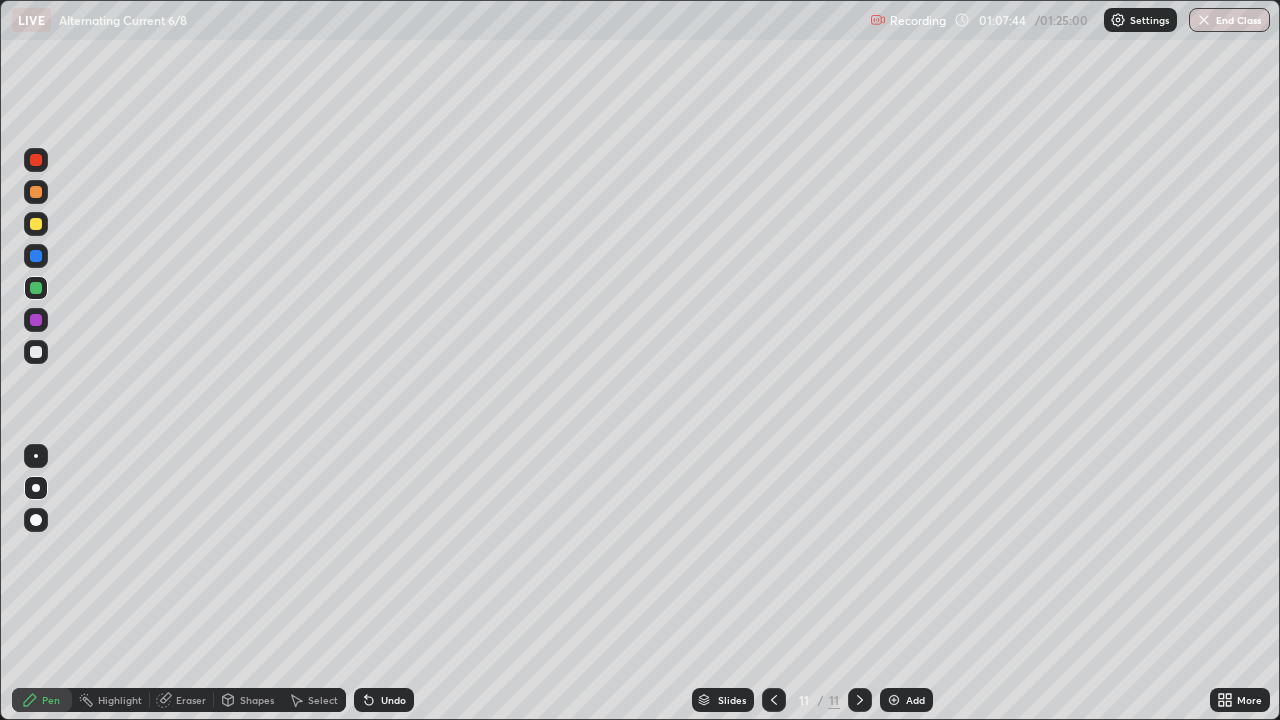 click on "Undo" at bounding box center (393, 700) 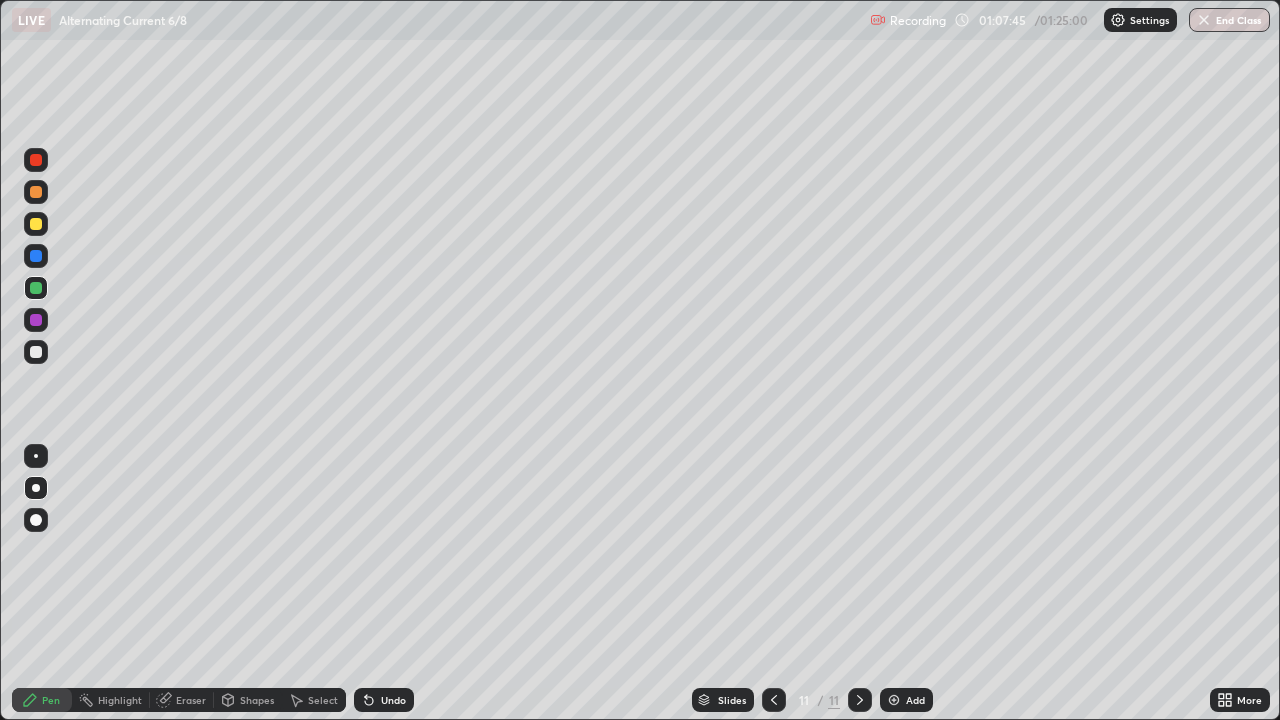 click on "Undo" at bounding box center [384, 700] 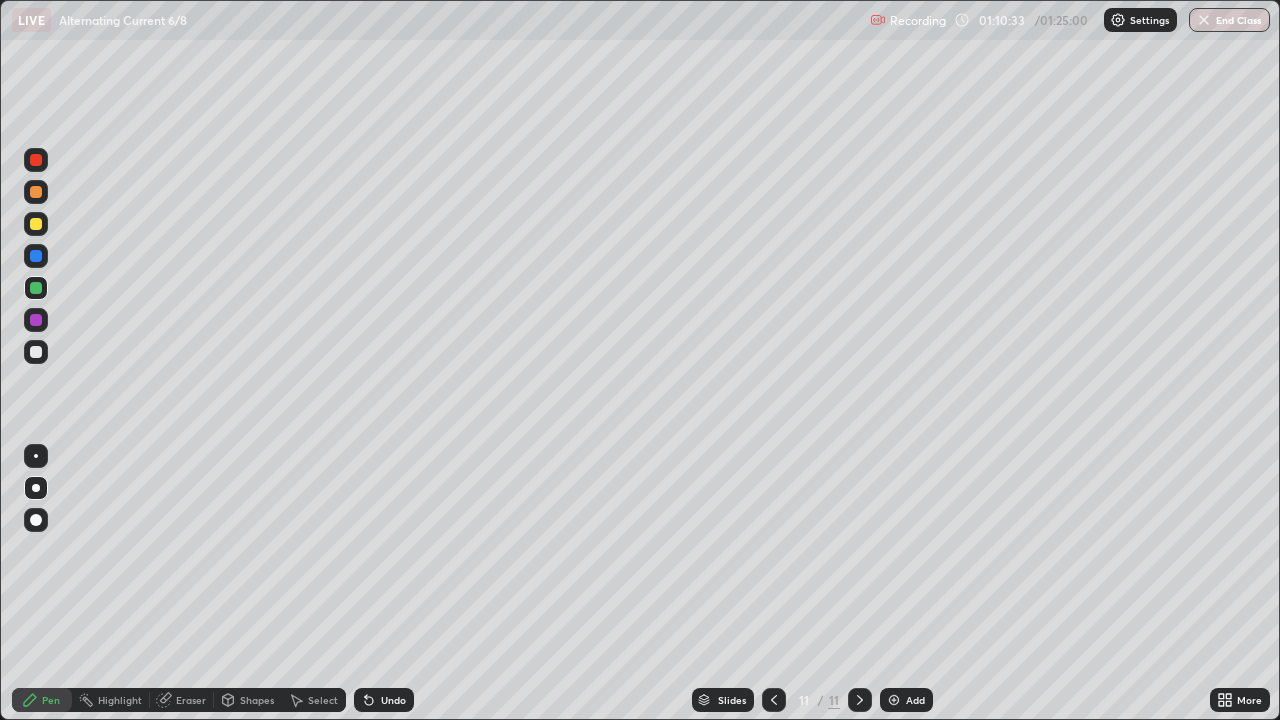 click on "Add" at bounding box center (915, 700) 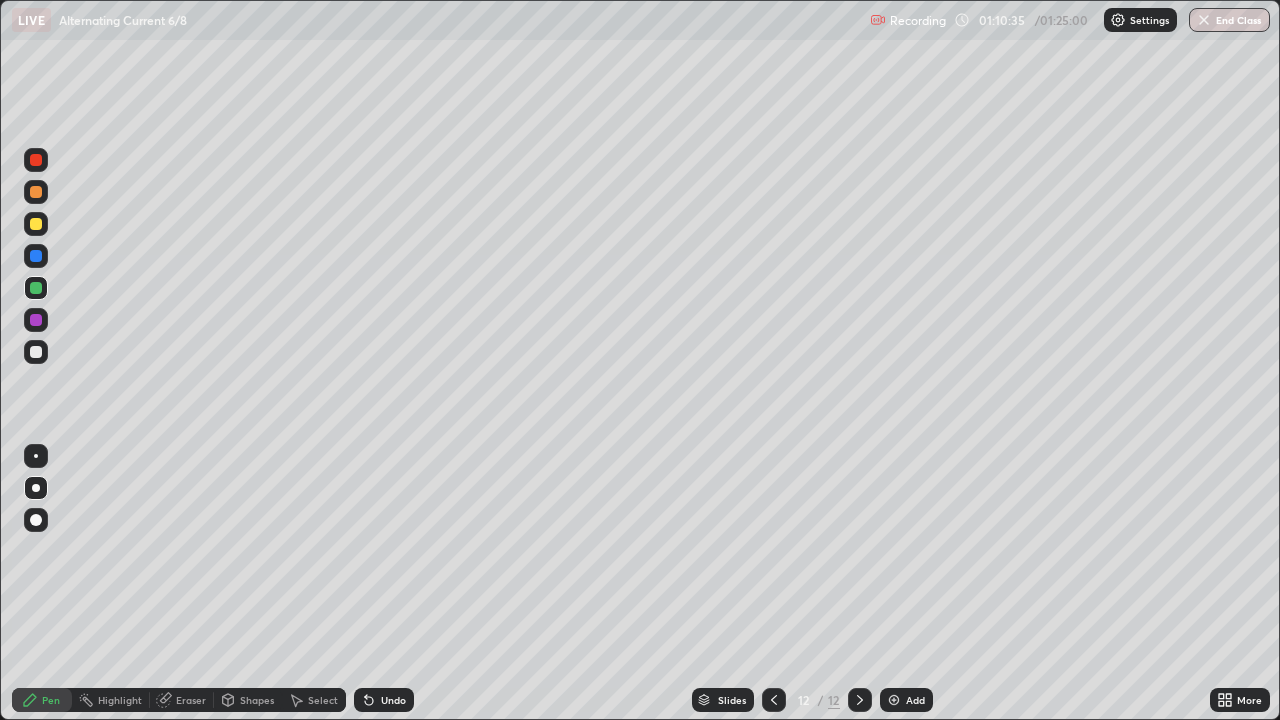 click at bounding box center (36, 224) 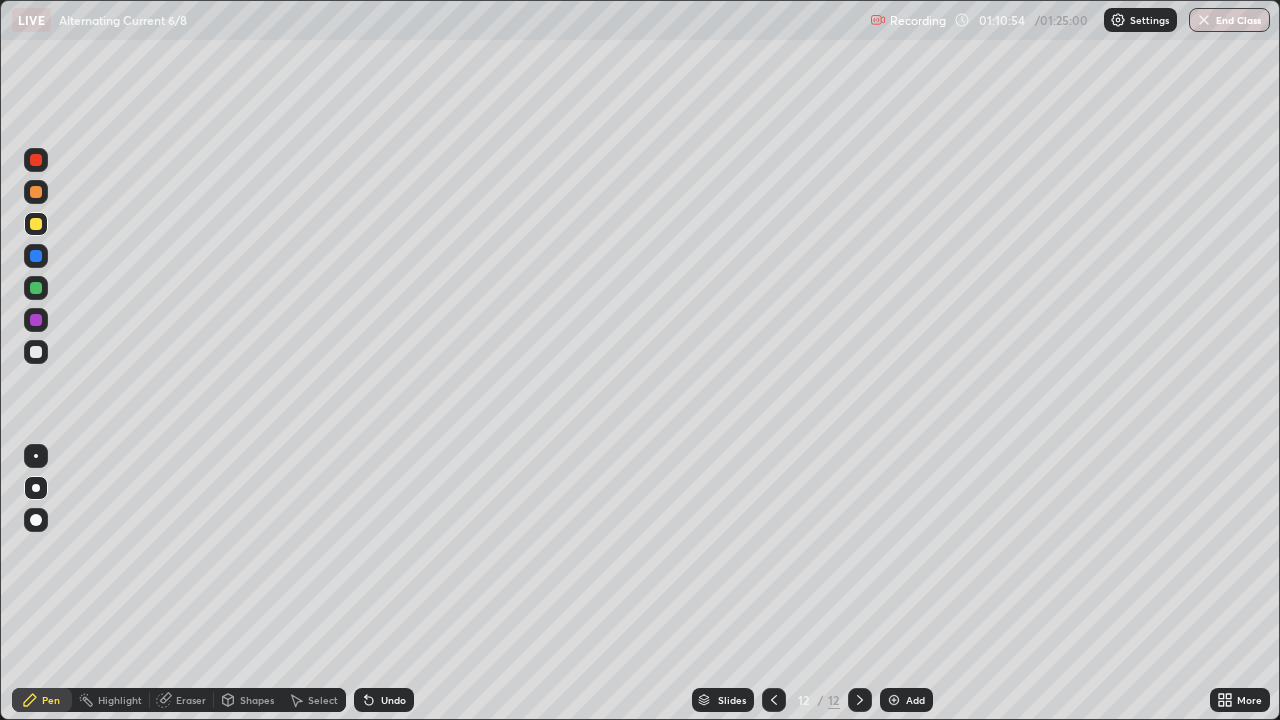 click at bounding box center [36, 192] 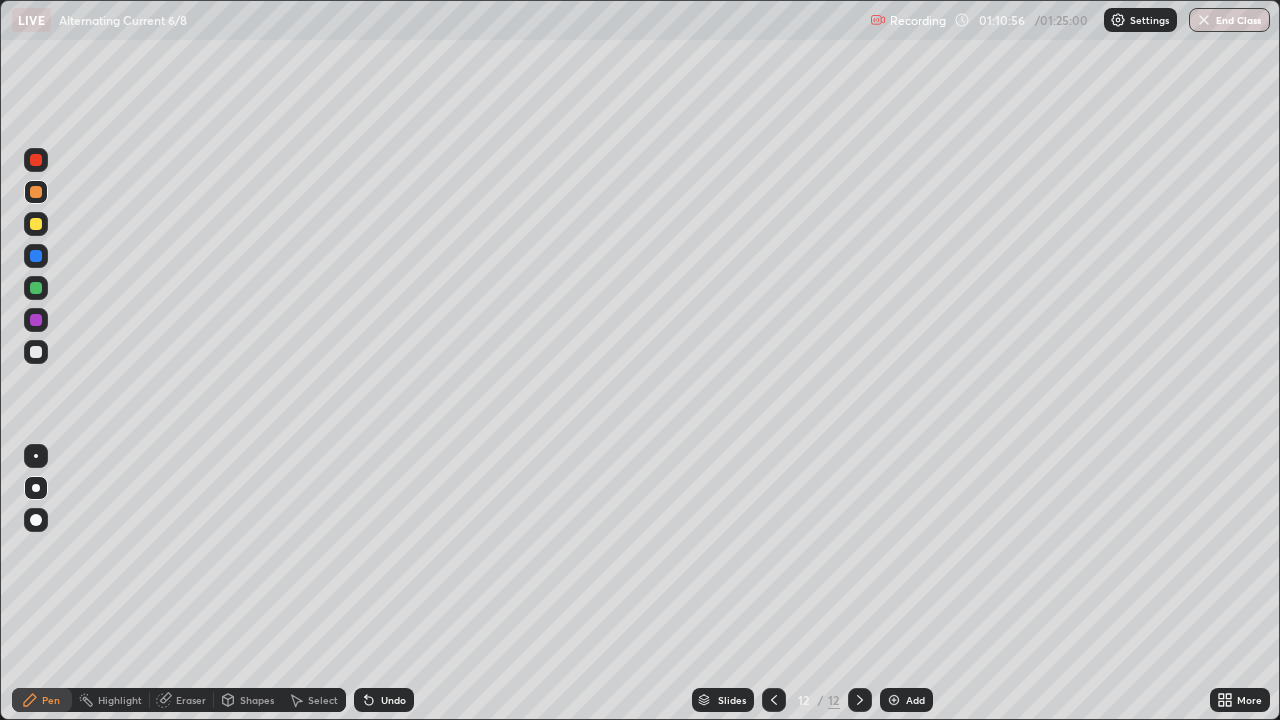 click at bounding box center (36, 352) 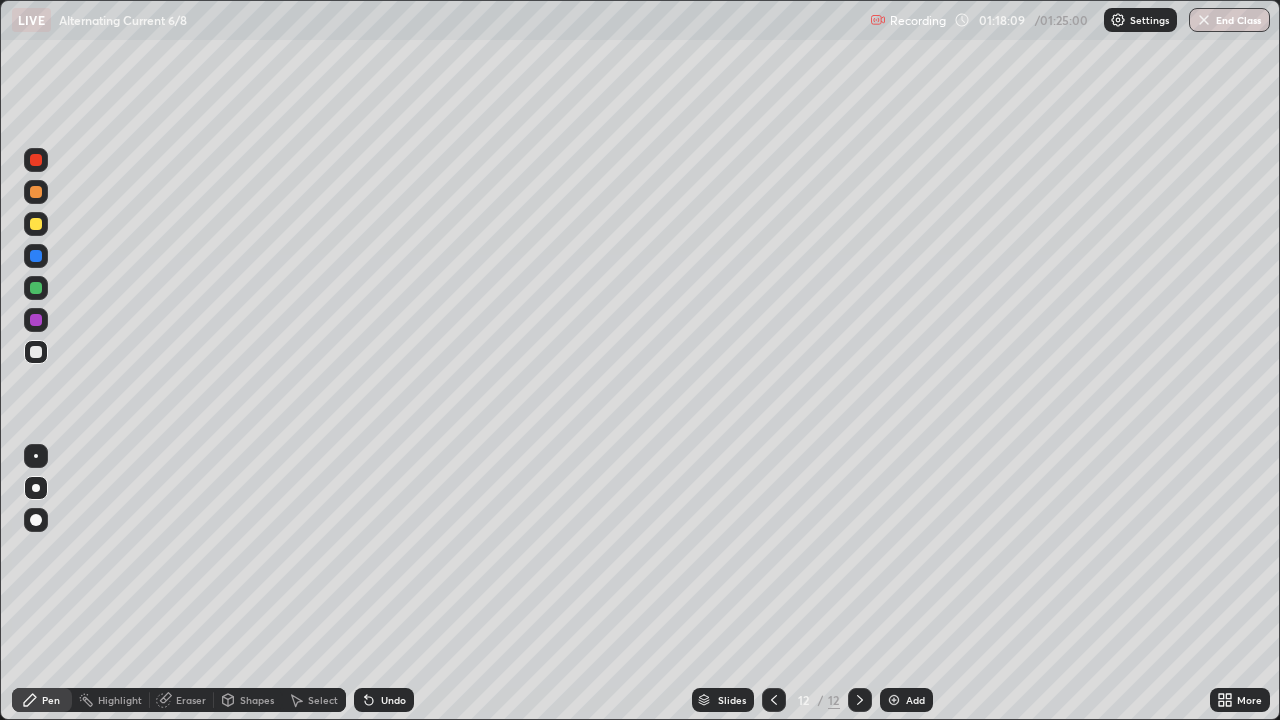 click on "End Class" at bounding box center [1229, 20] 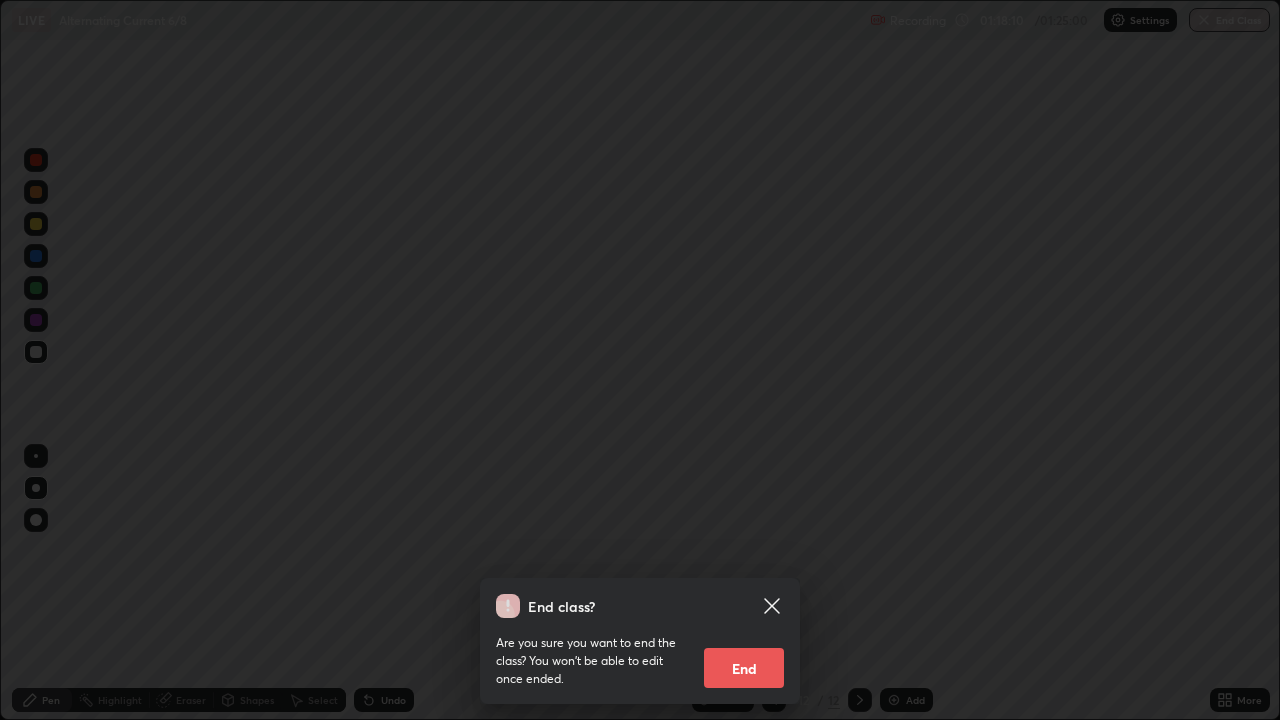click on "End" at bounding box center [744, 668] 